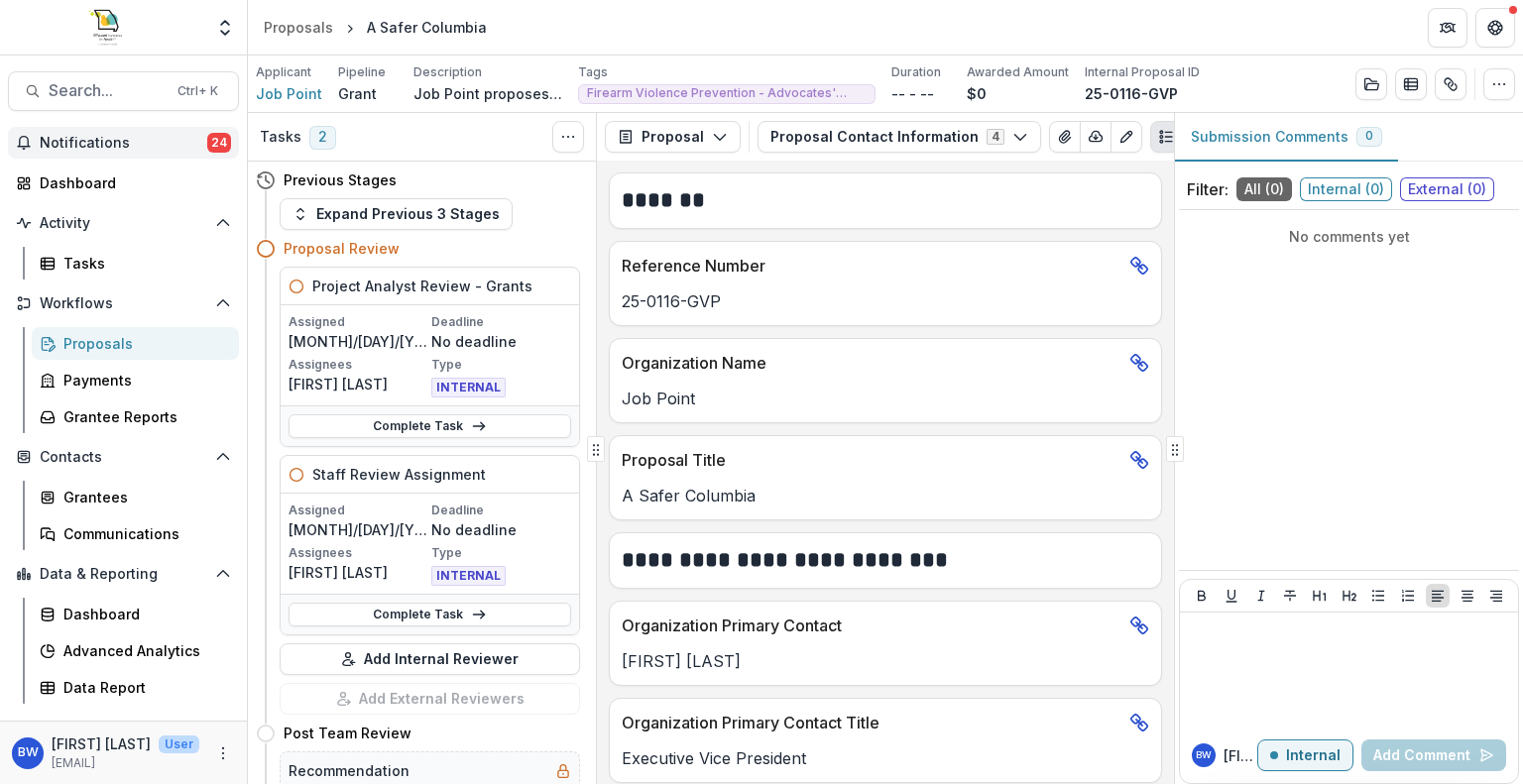scroll, scrollTop: 0, scrollLeft: 0, axis: both 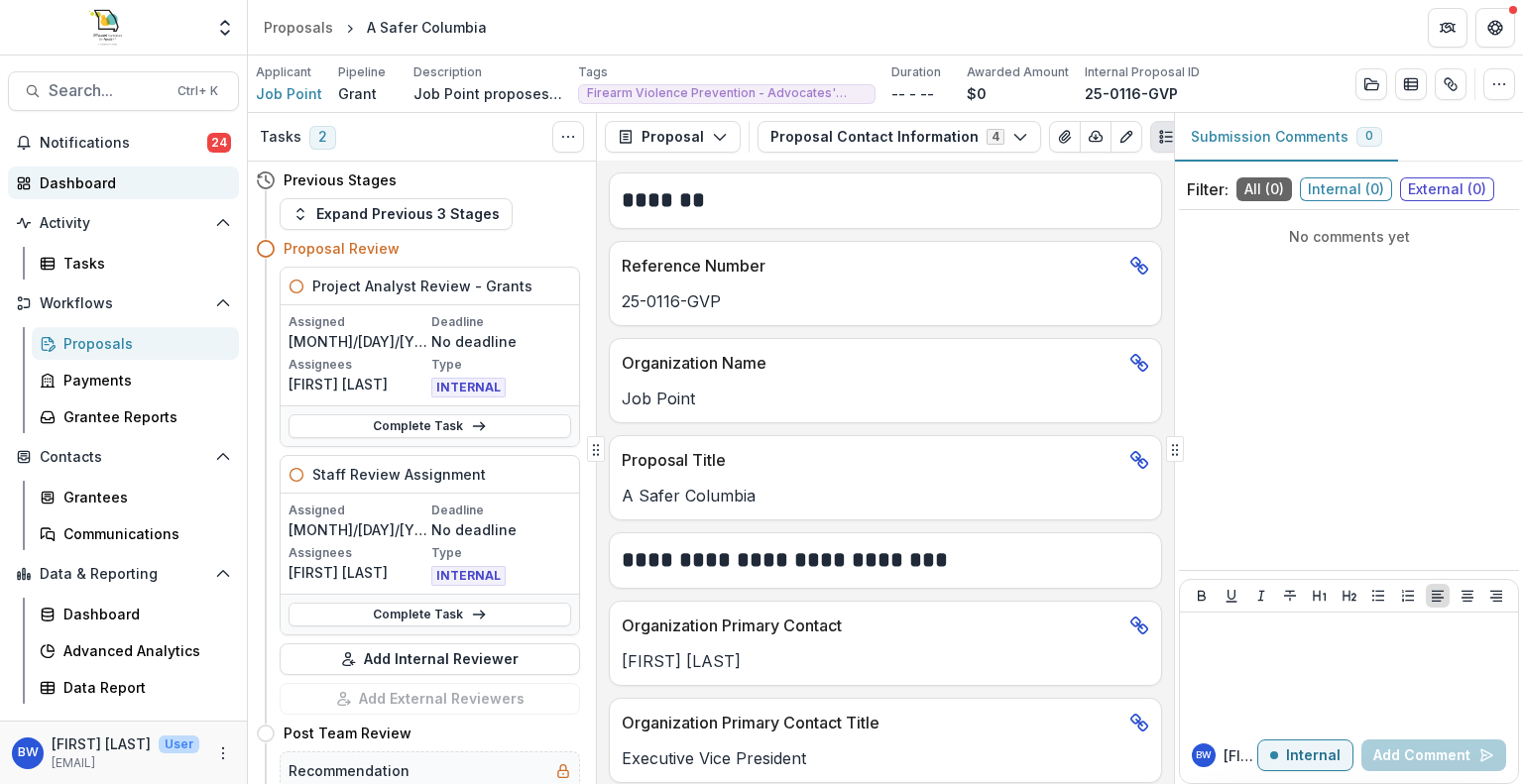 click on "Dashboard" at bounding box center [131, 182] 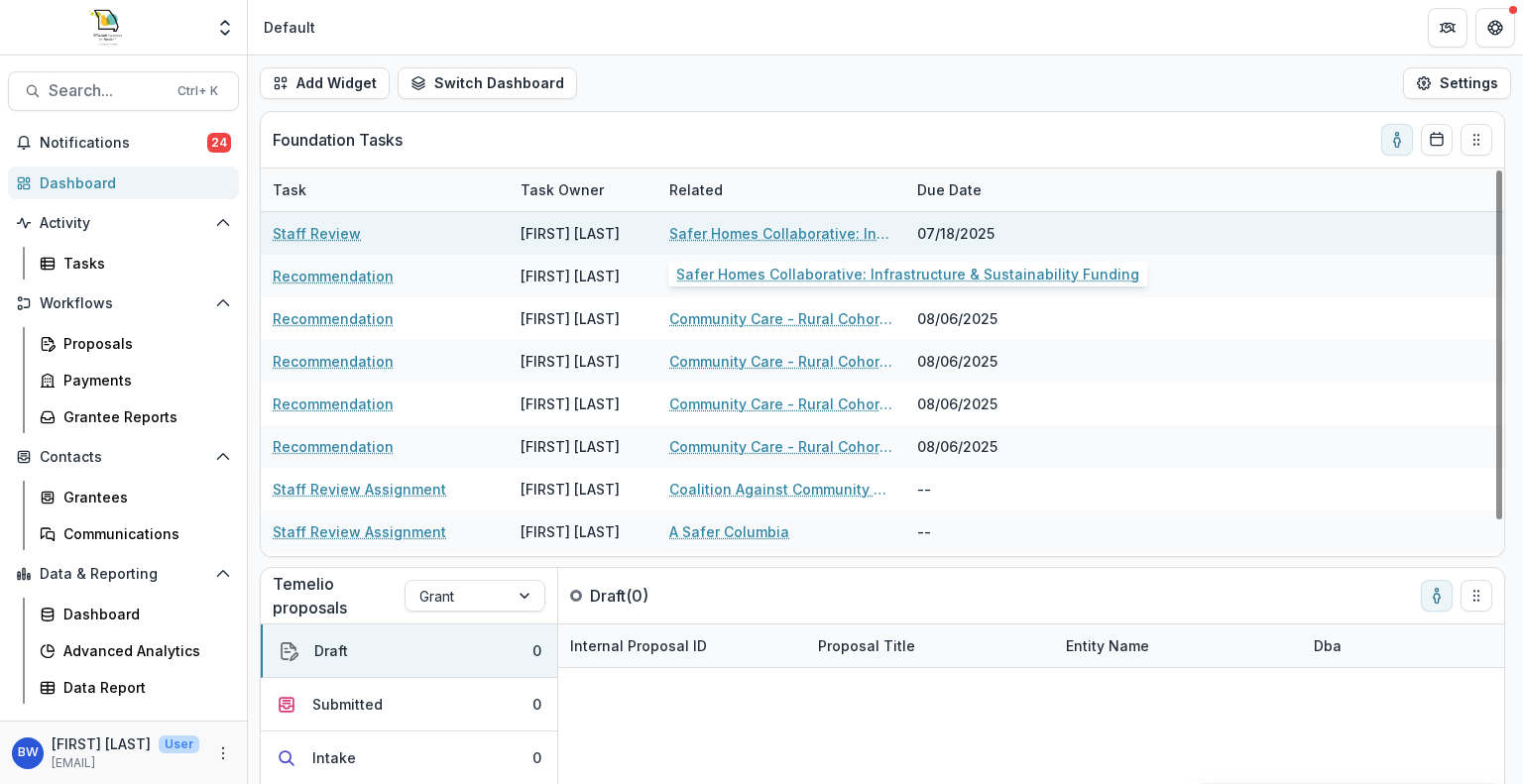 click on "Safer Homes Collaborative: Infrastructure & Sustainability Funding" at bounding box center [781, 233] 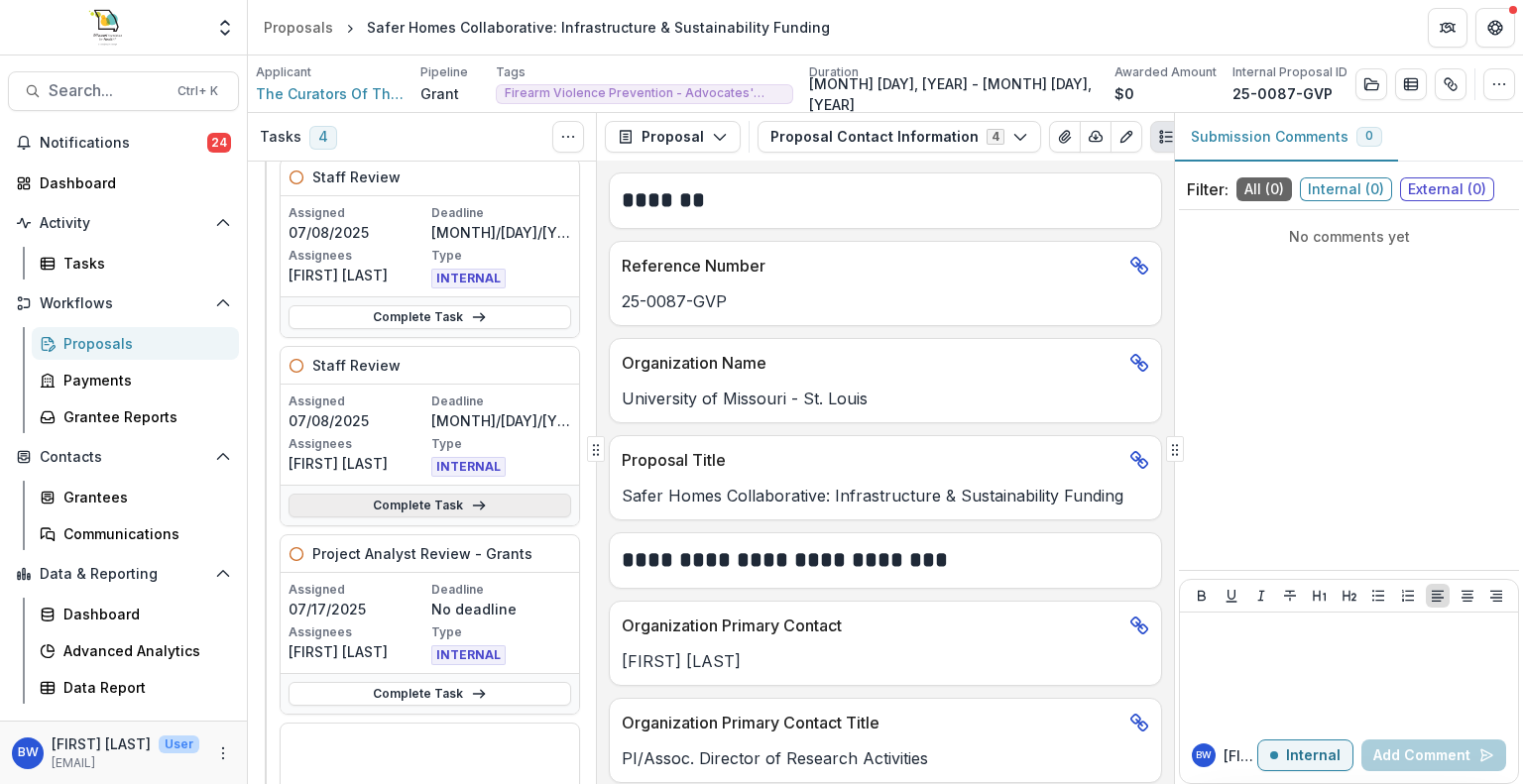 scroll, scrollTop: 0, scrollLeft: 0, axis: both 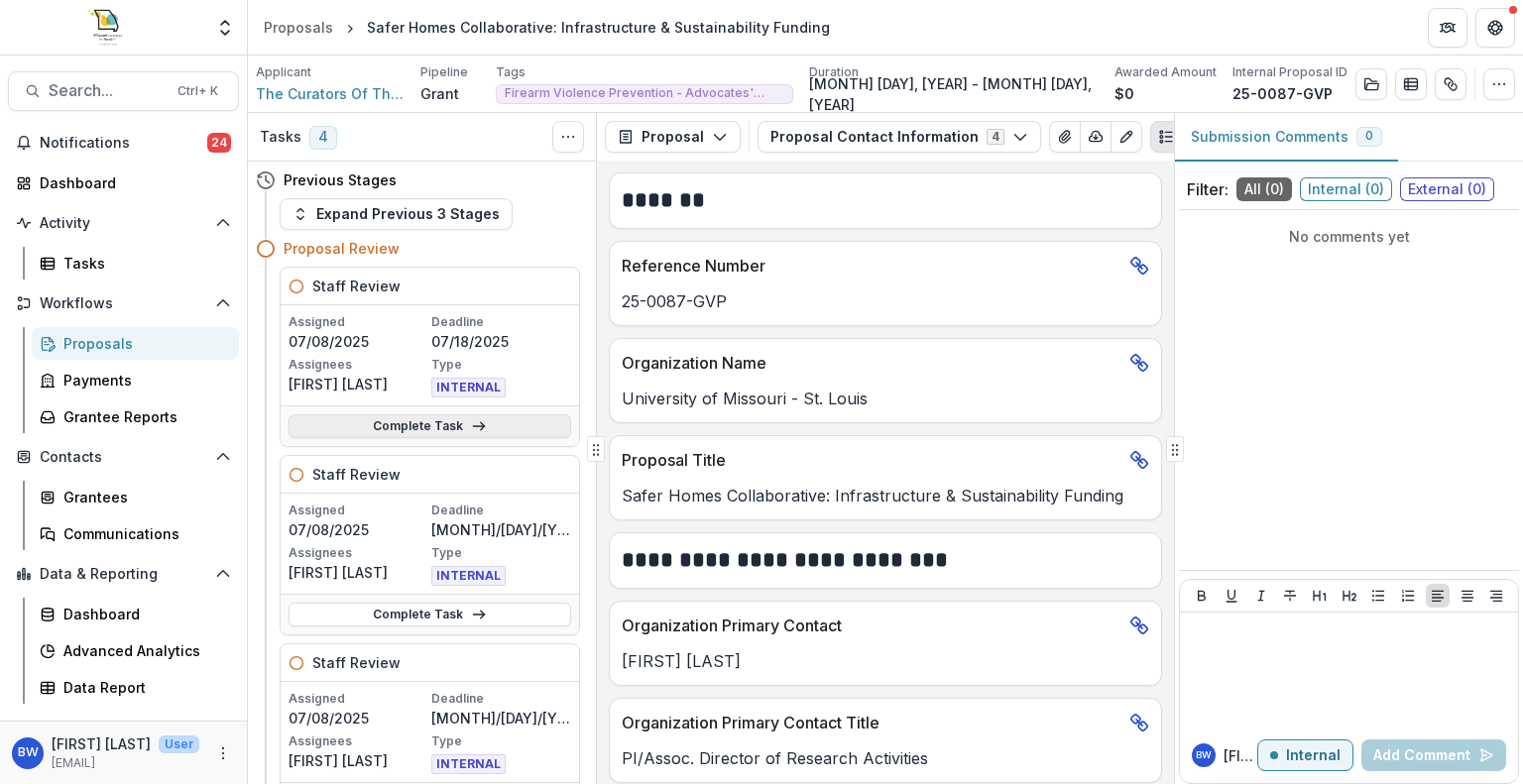 click 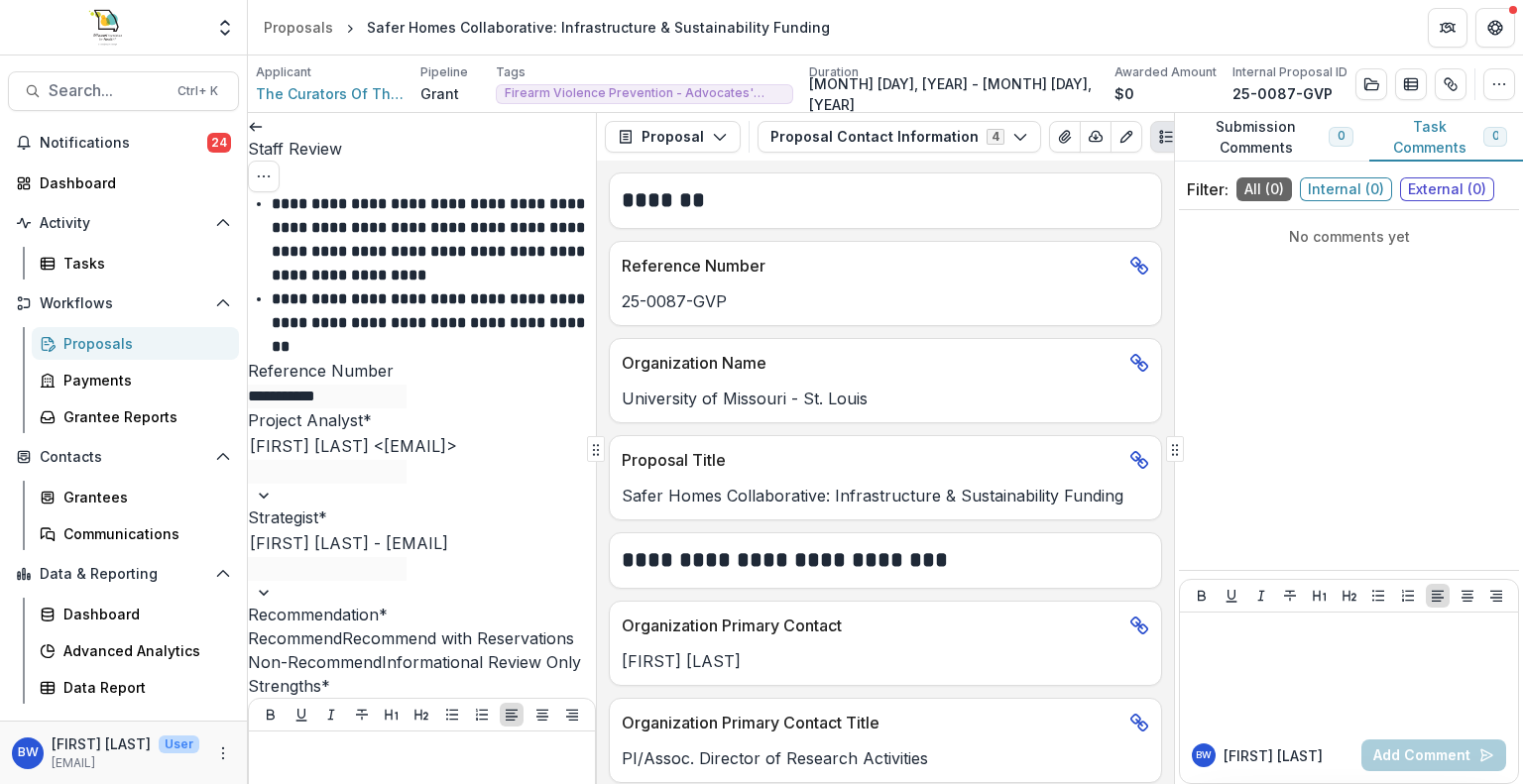 scroll, scrollTop: 0, scrollLeft: 0, axis: both 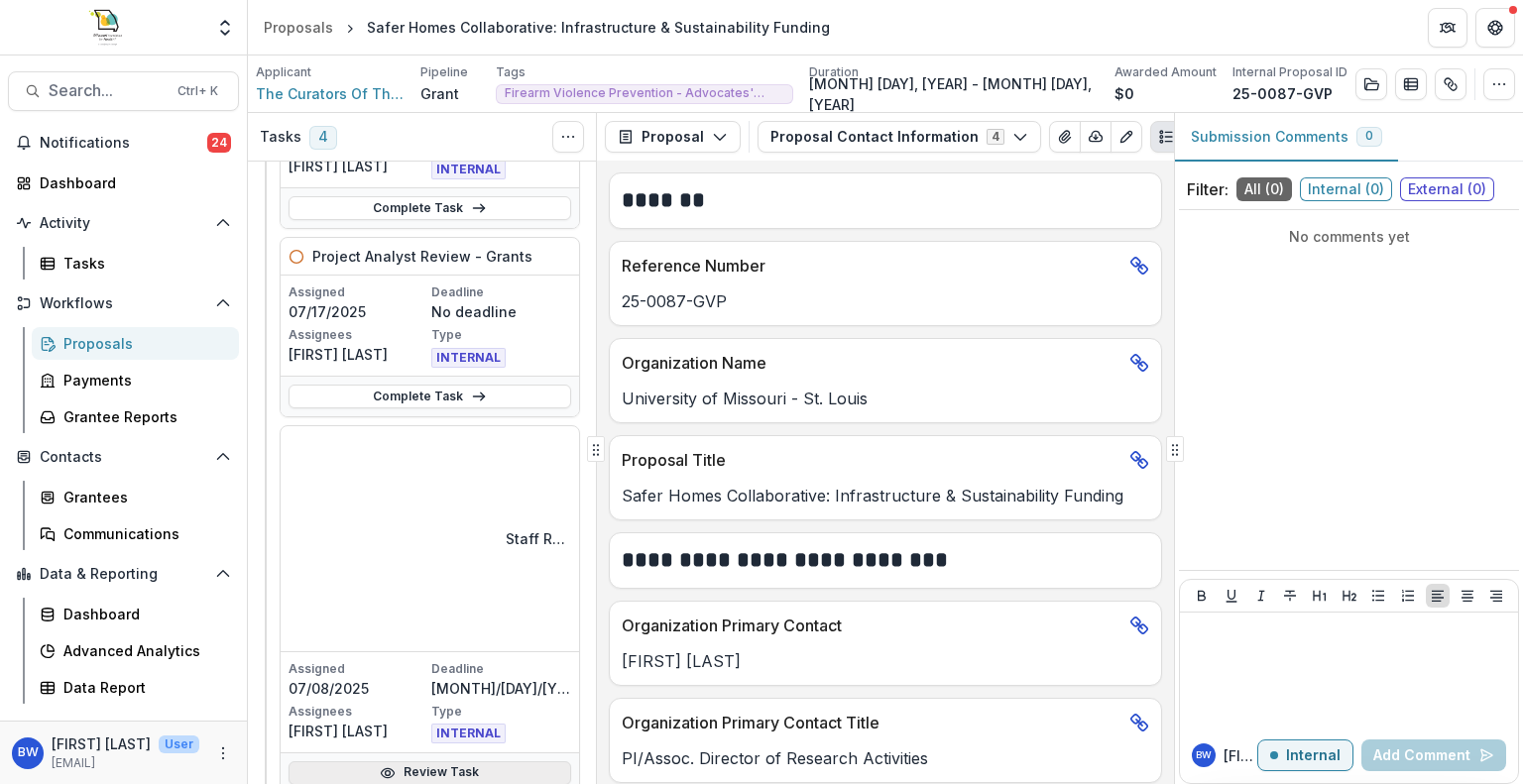 click on "Review Task" at bounding box center [429, 773] 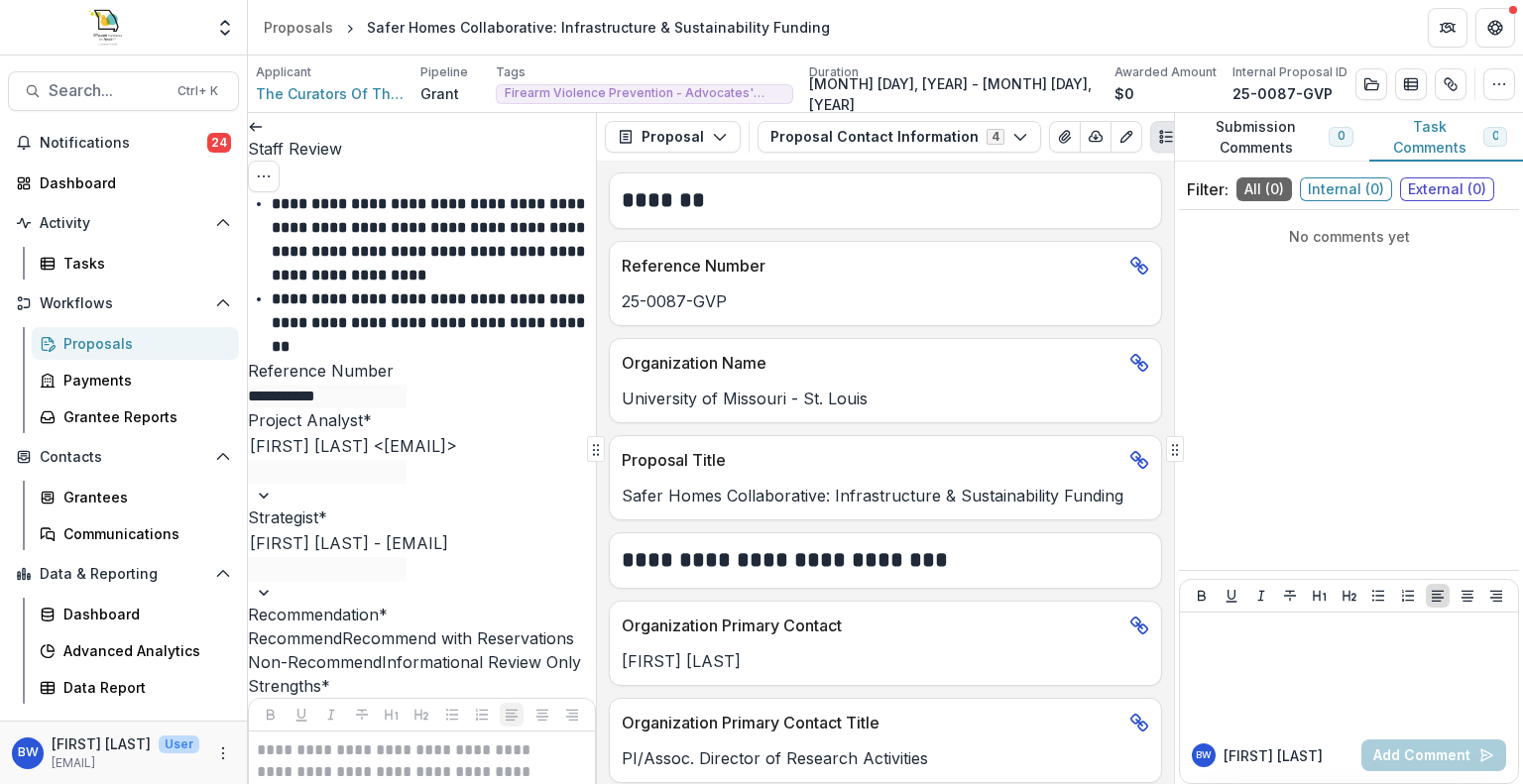 scroll, scrollTop: 181, scrollLeft: 0, axis: vertical 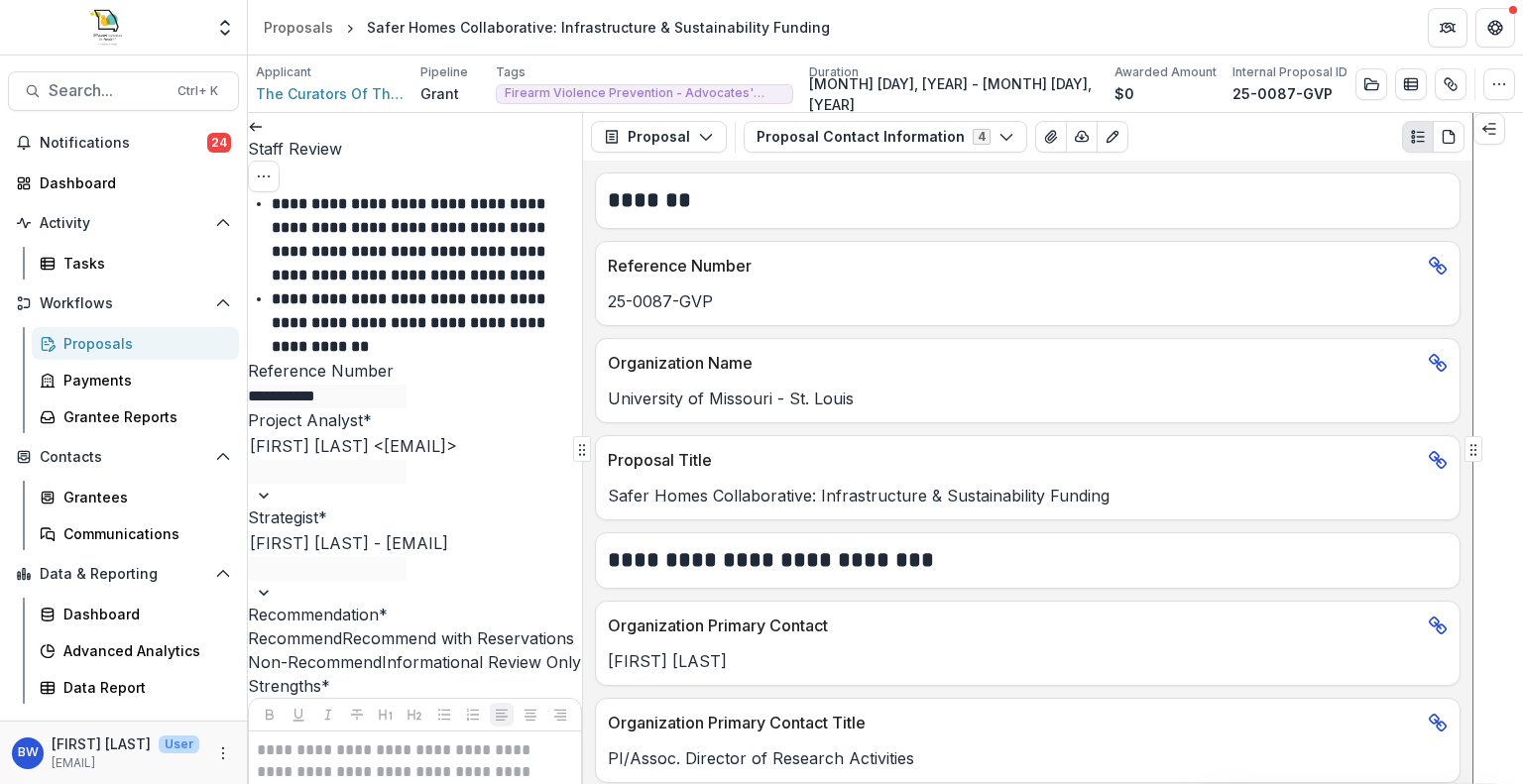 click on "**********" at bounding box center (885, 448) 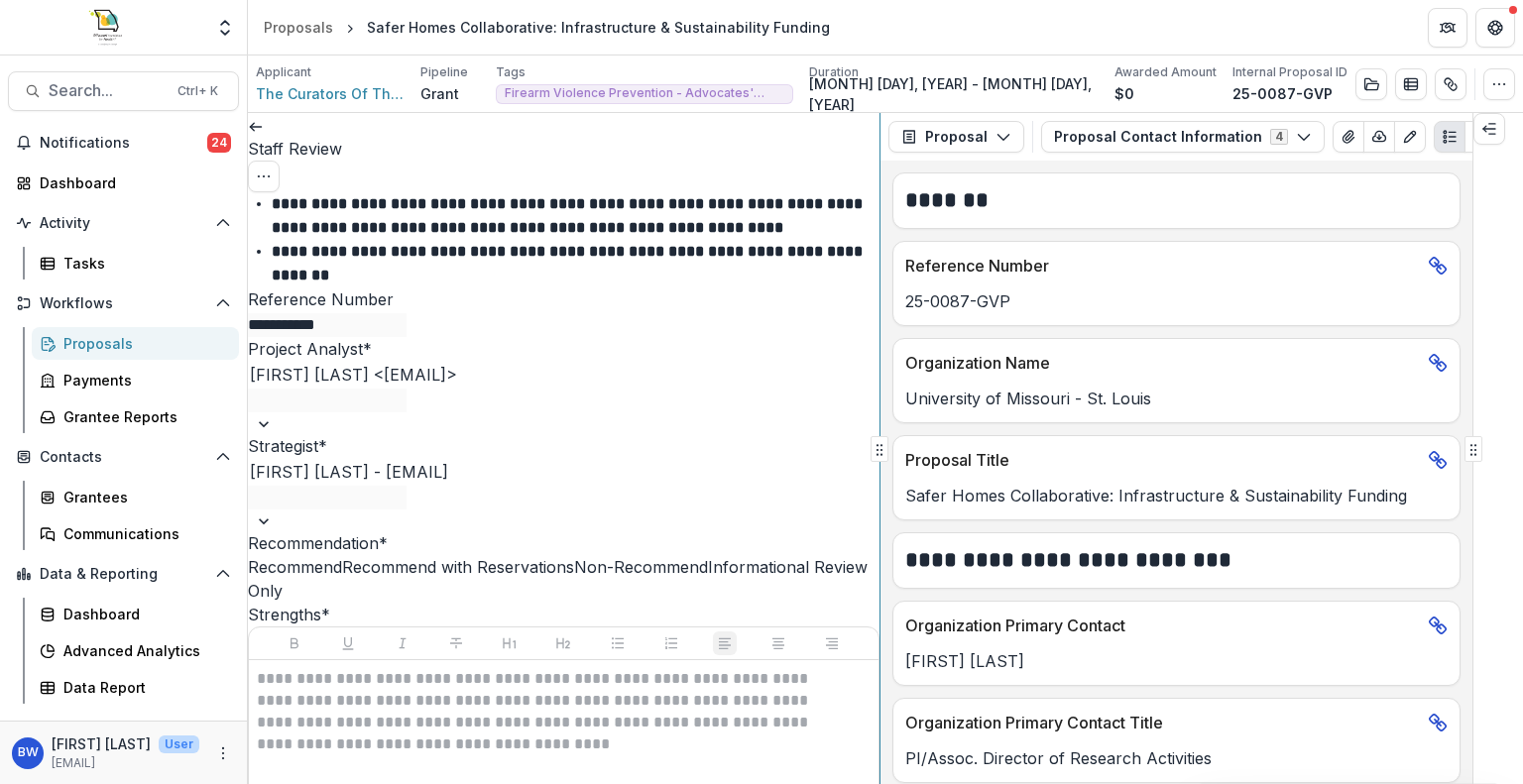scroll, scrollTop: 110, scrollLeft: 0, axis: vertical 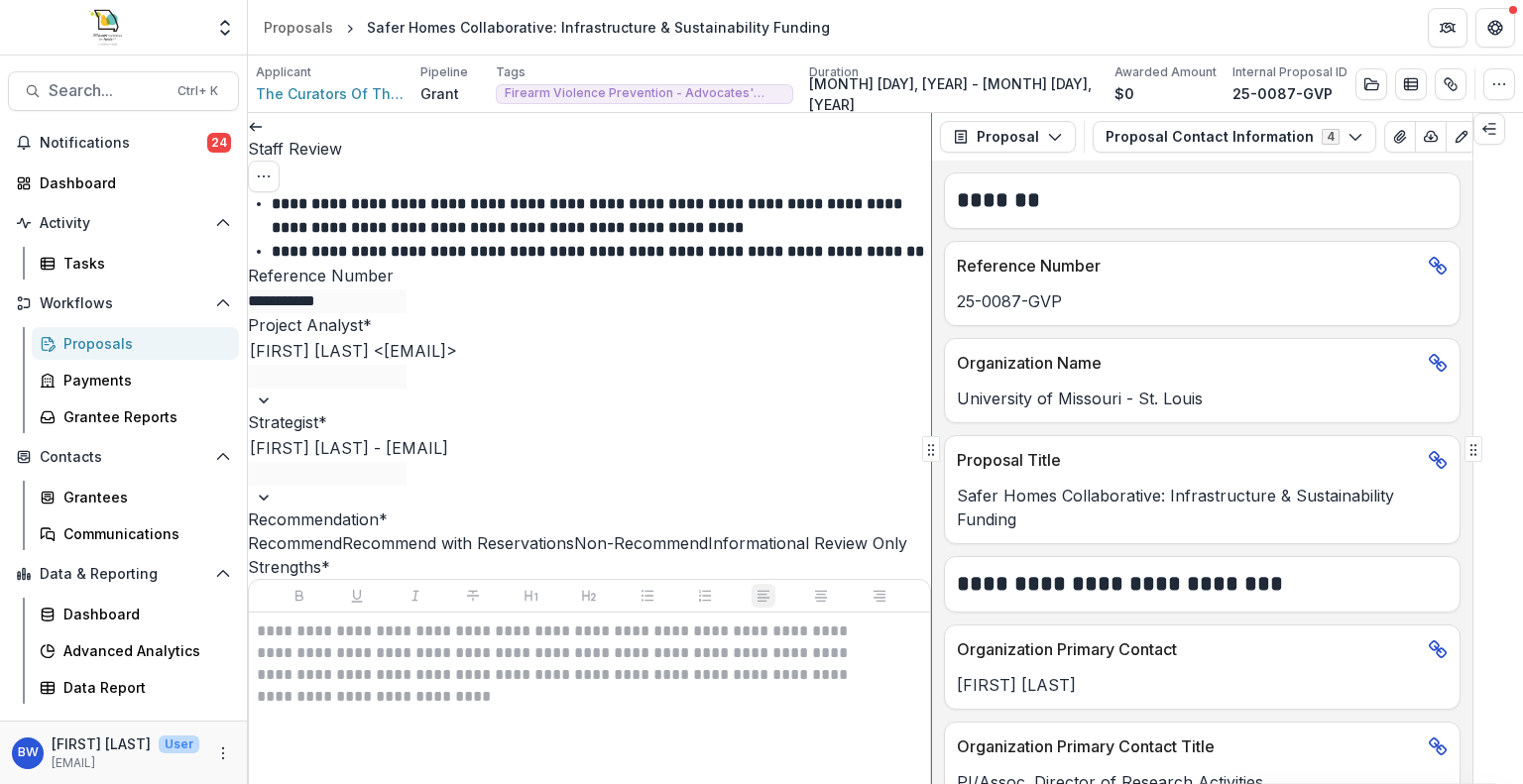 click on "**********" at bounding box center [885, 448] 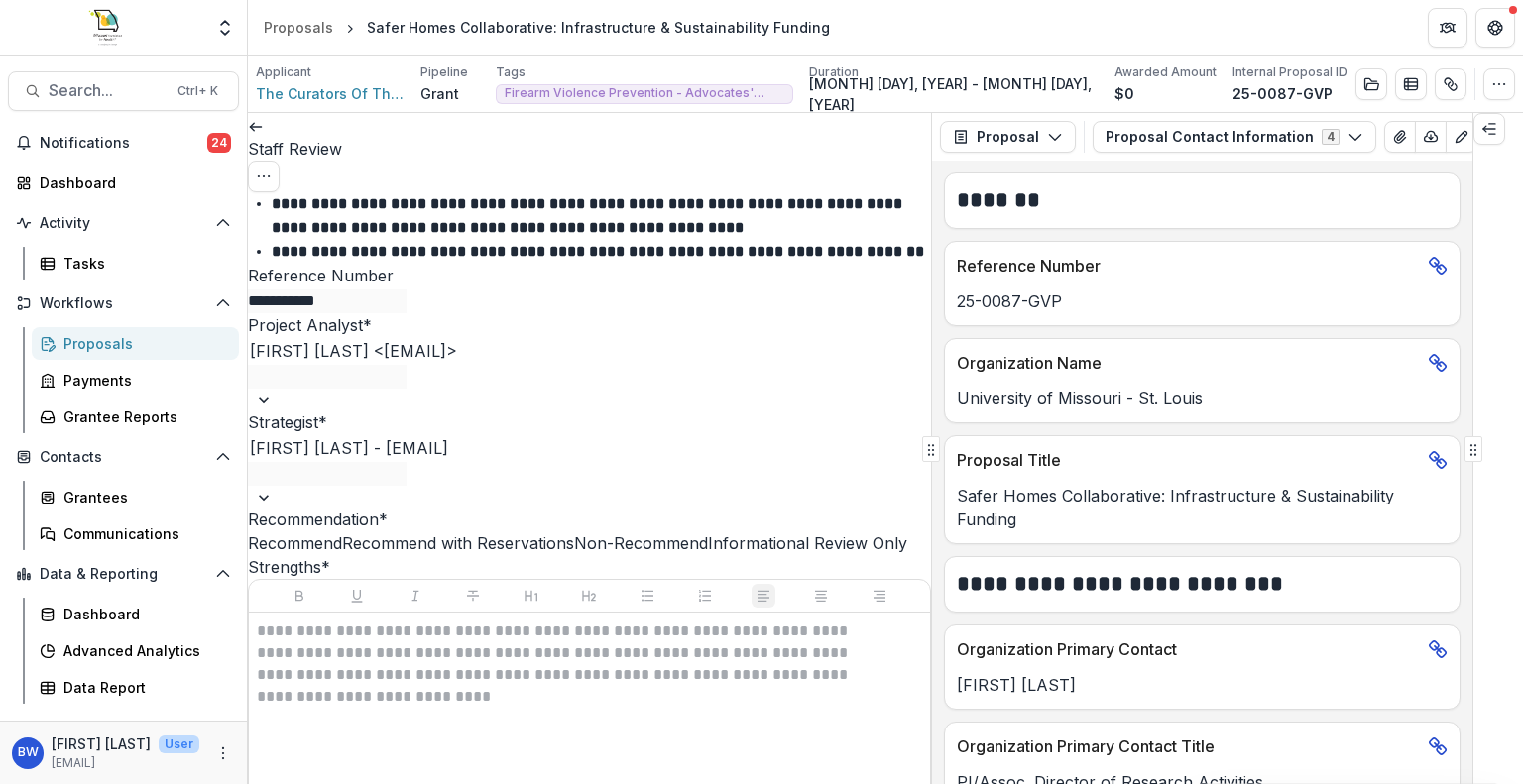 click 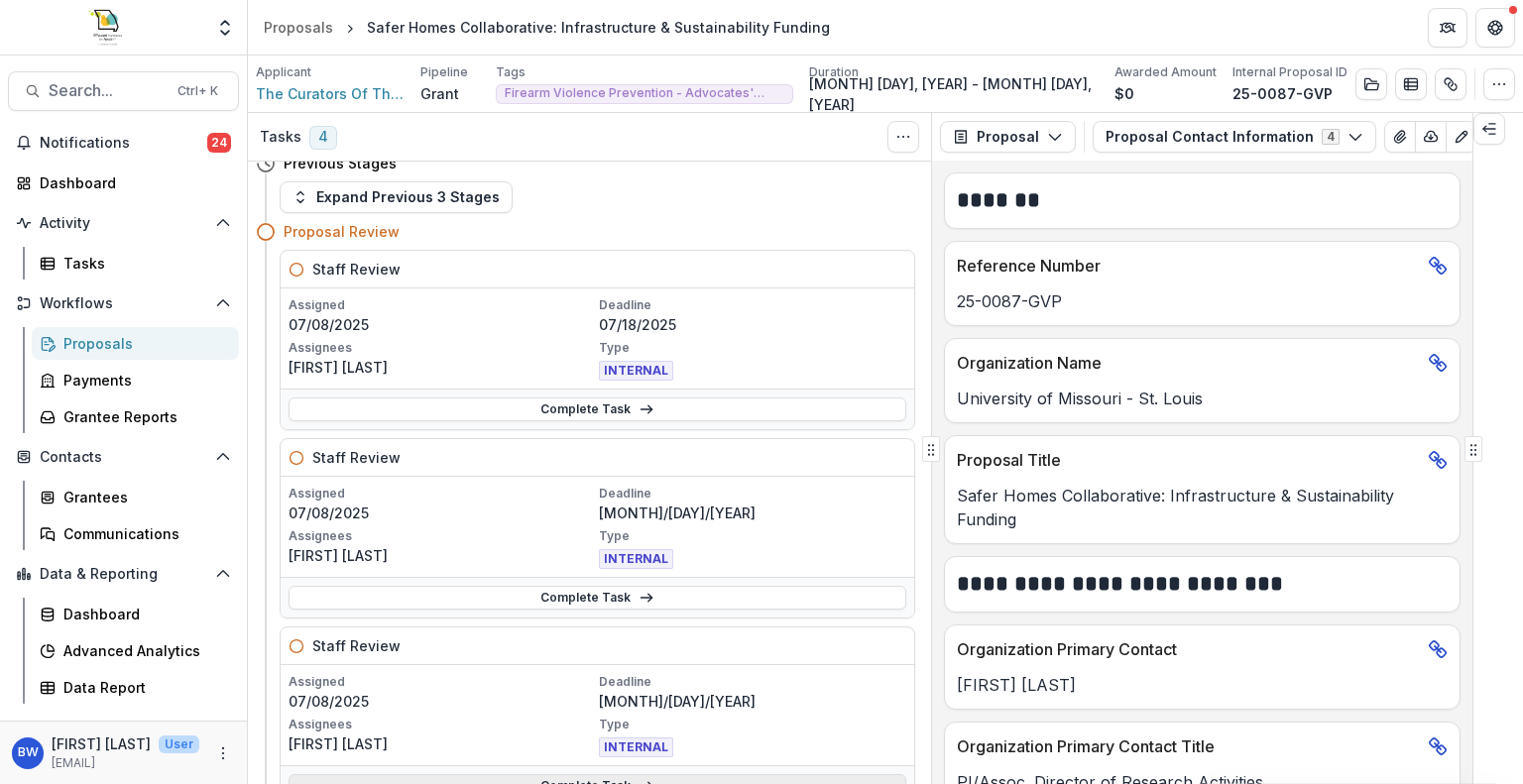 scroll, scrollTop: 0, scrollLeft: 0, axis: both 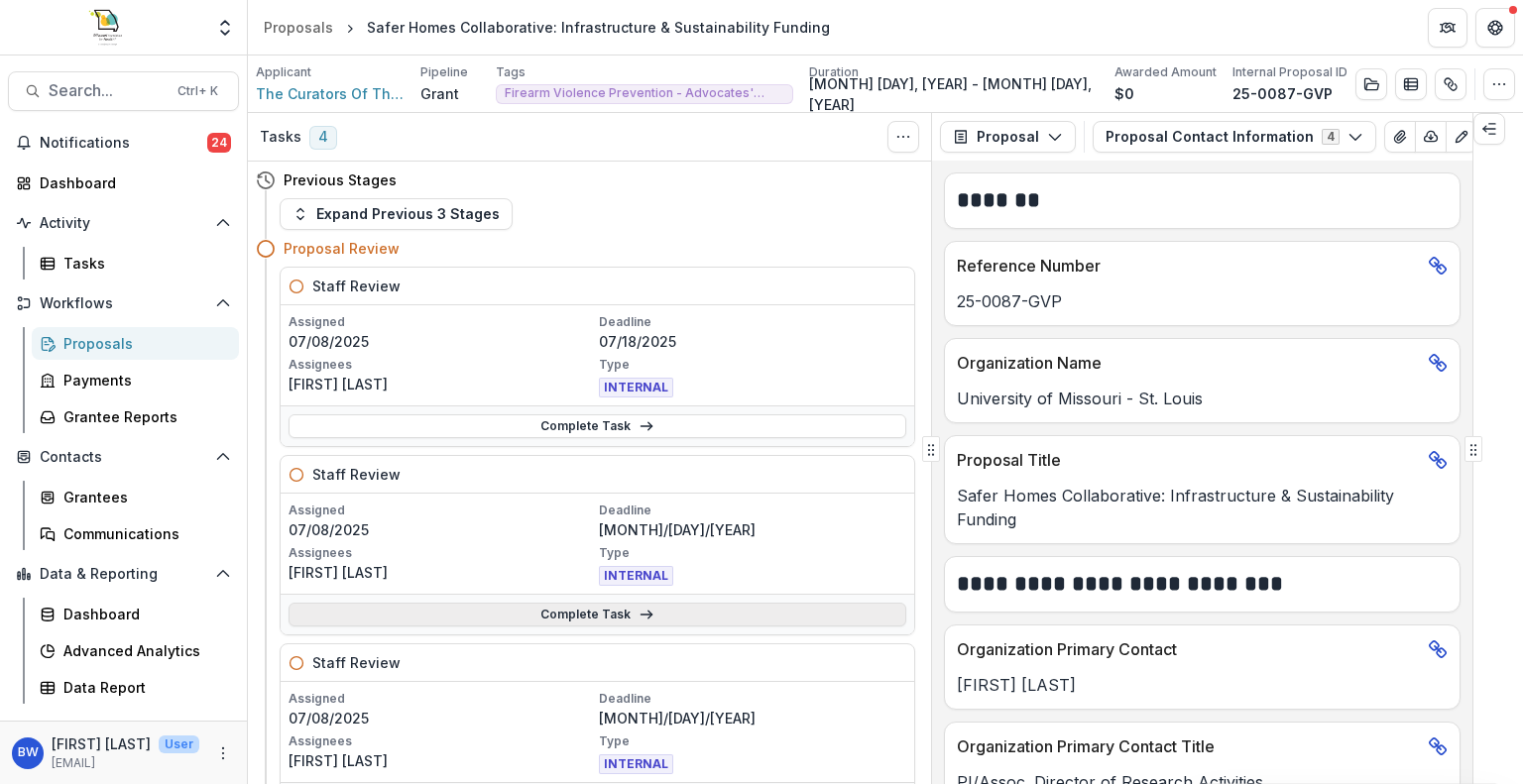 click on "Complete Task" at bounding box center [597, 615] 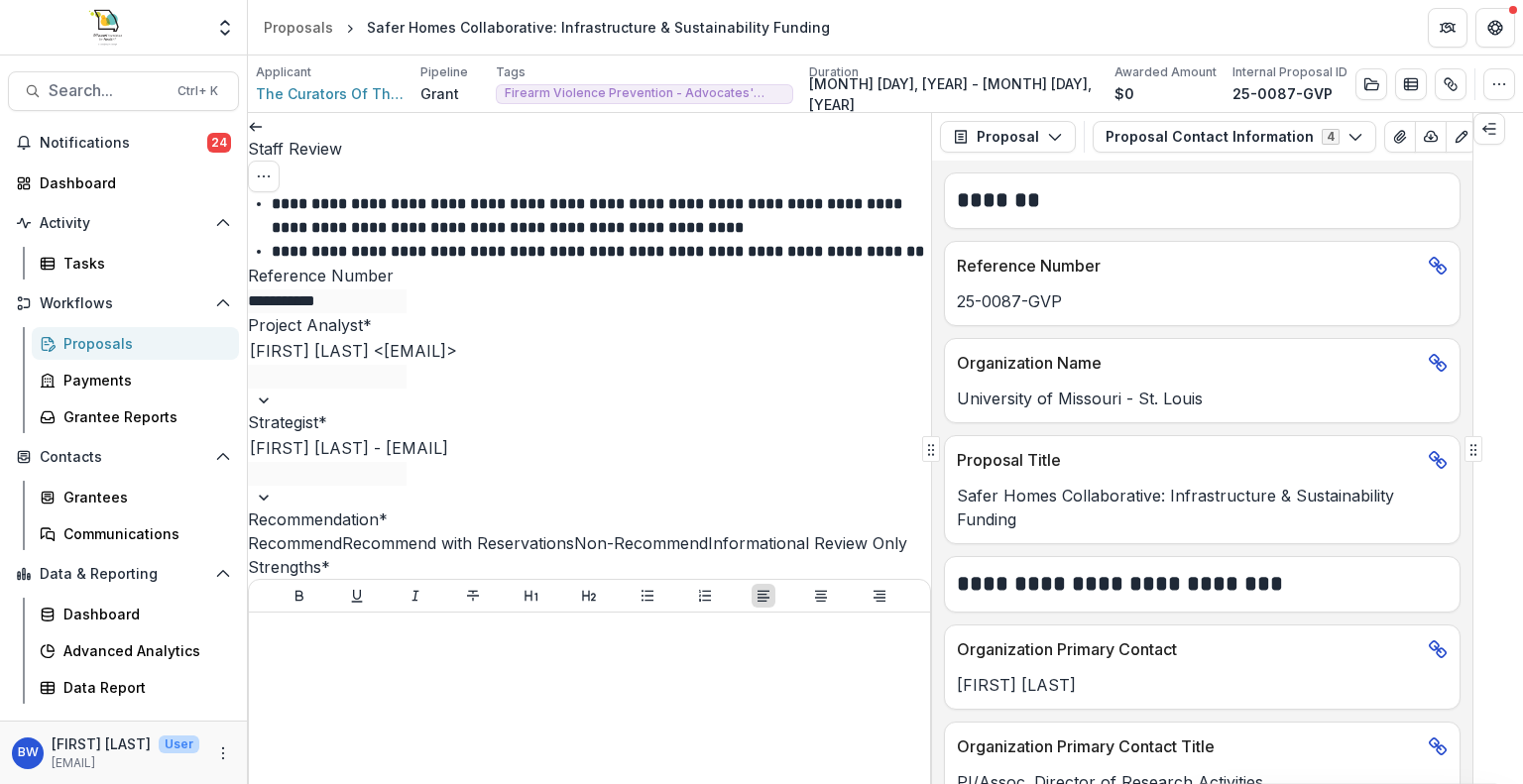 scroll, scrollTop: 0, scrollLeft: 0, axis: both 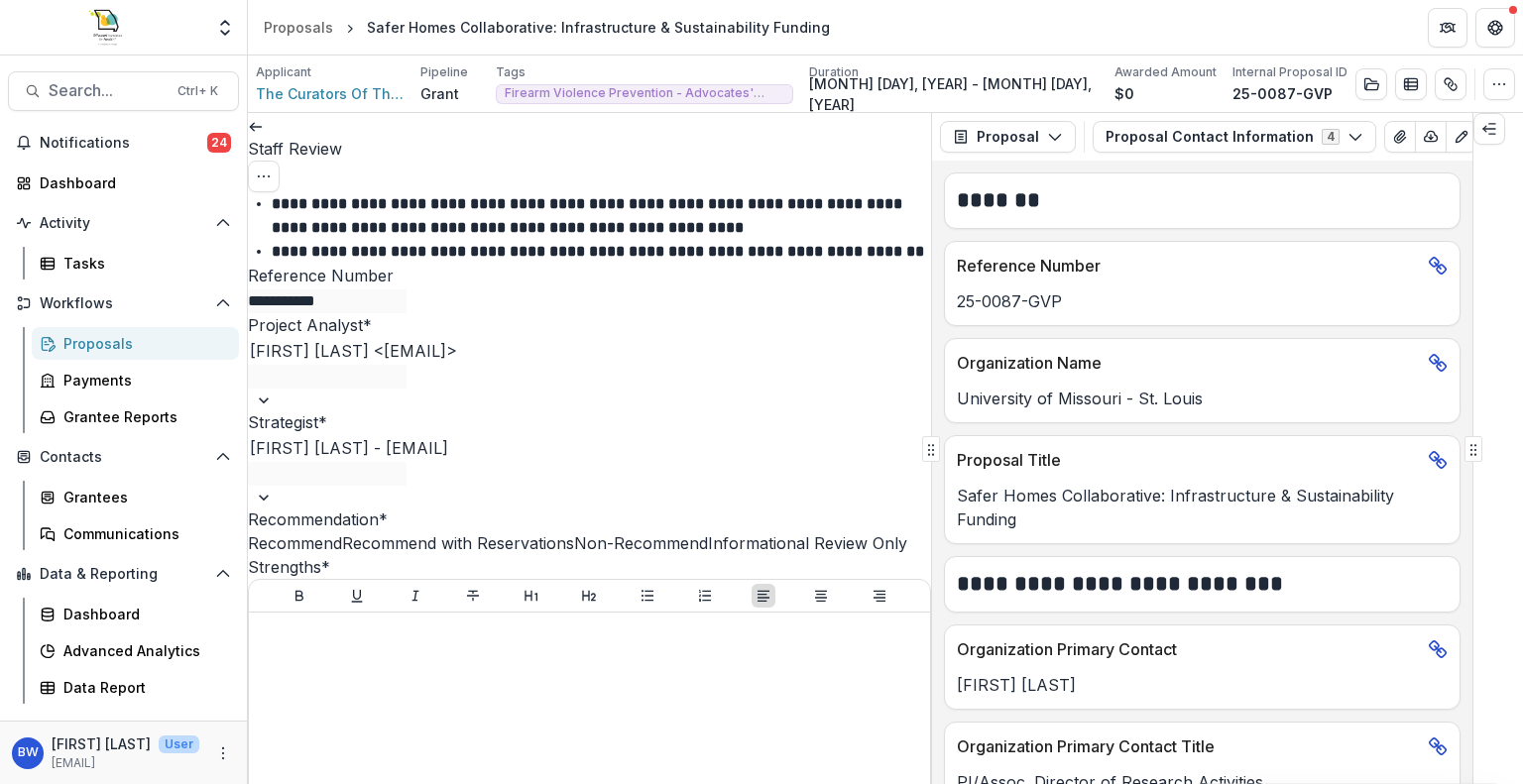 click 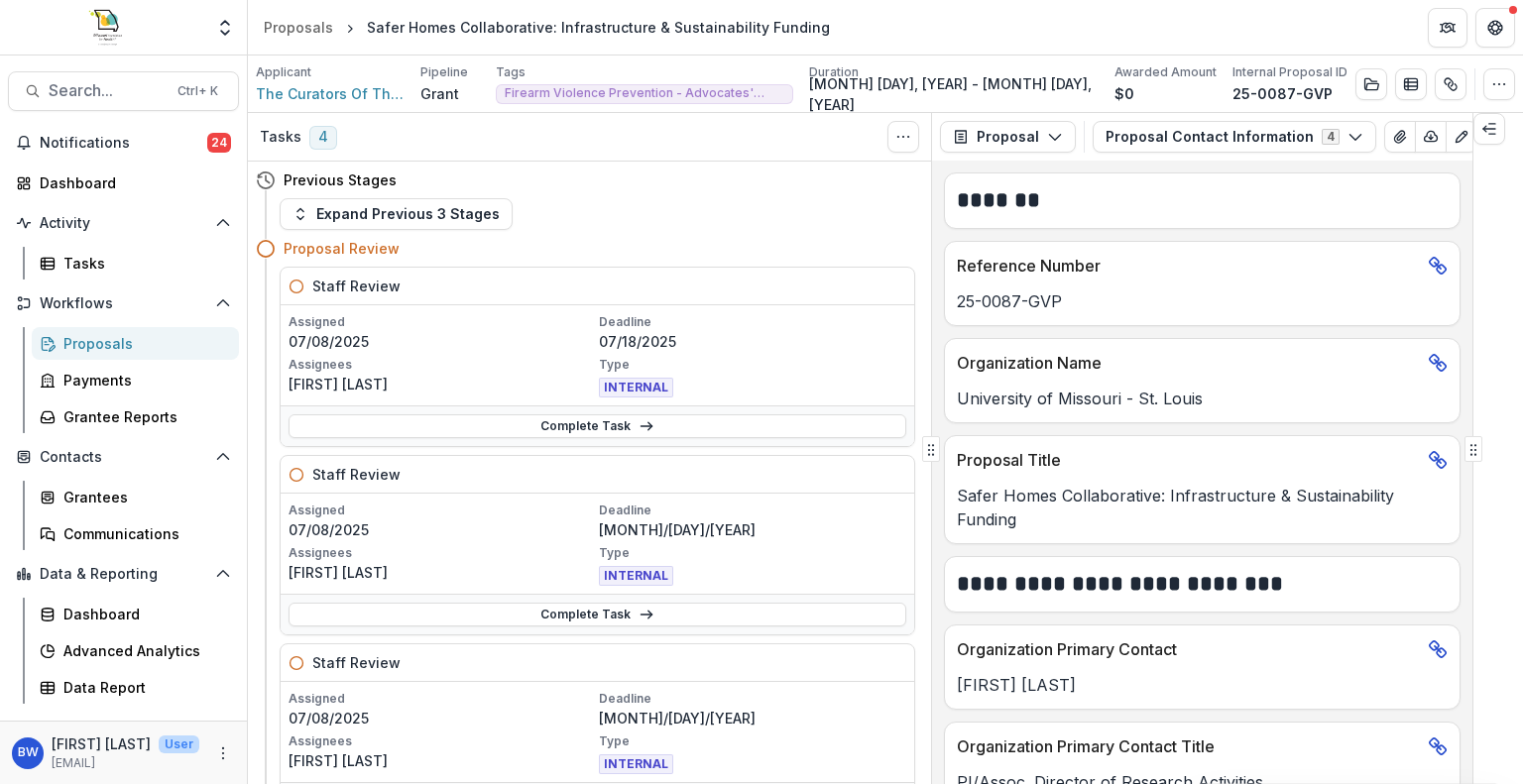 click on "Proposals" at bounding box center [143, 343] 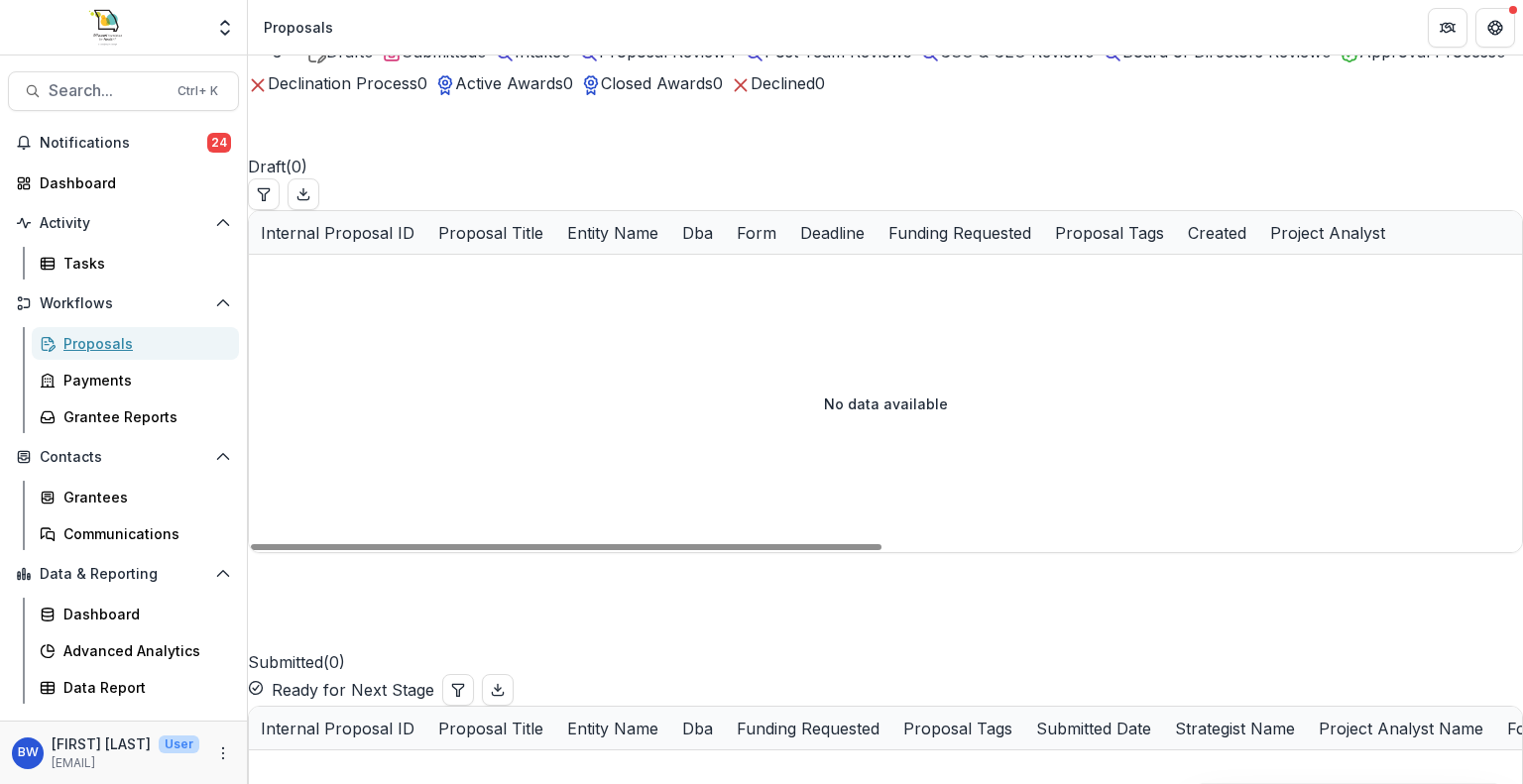scroll, scrollTop: 0, scrollLeft: 0, axis: both 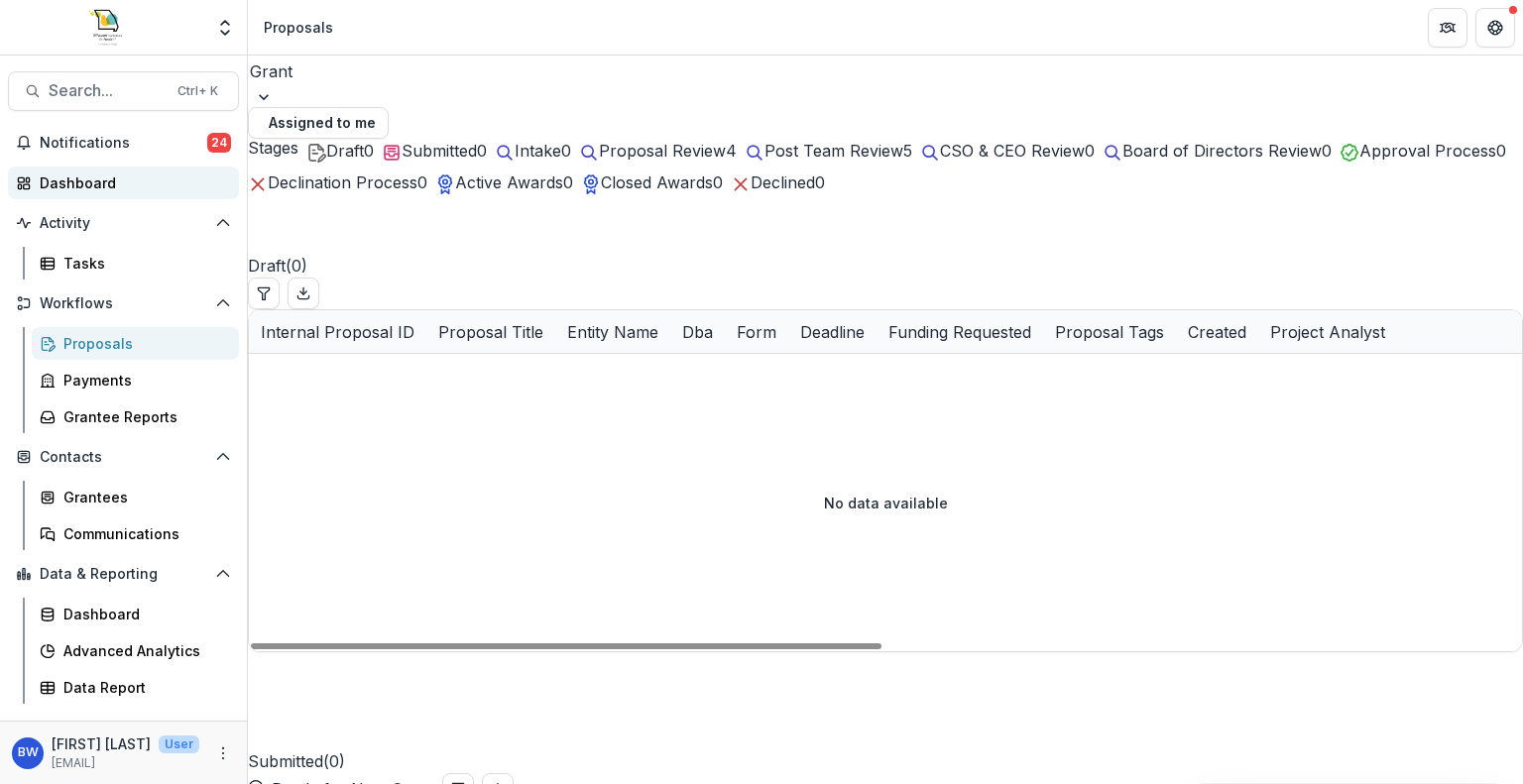 click on "Dashboard" at bounding box center (131, 182) 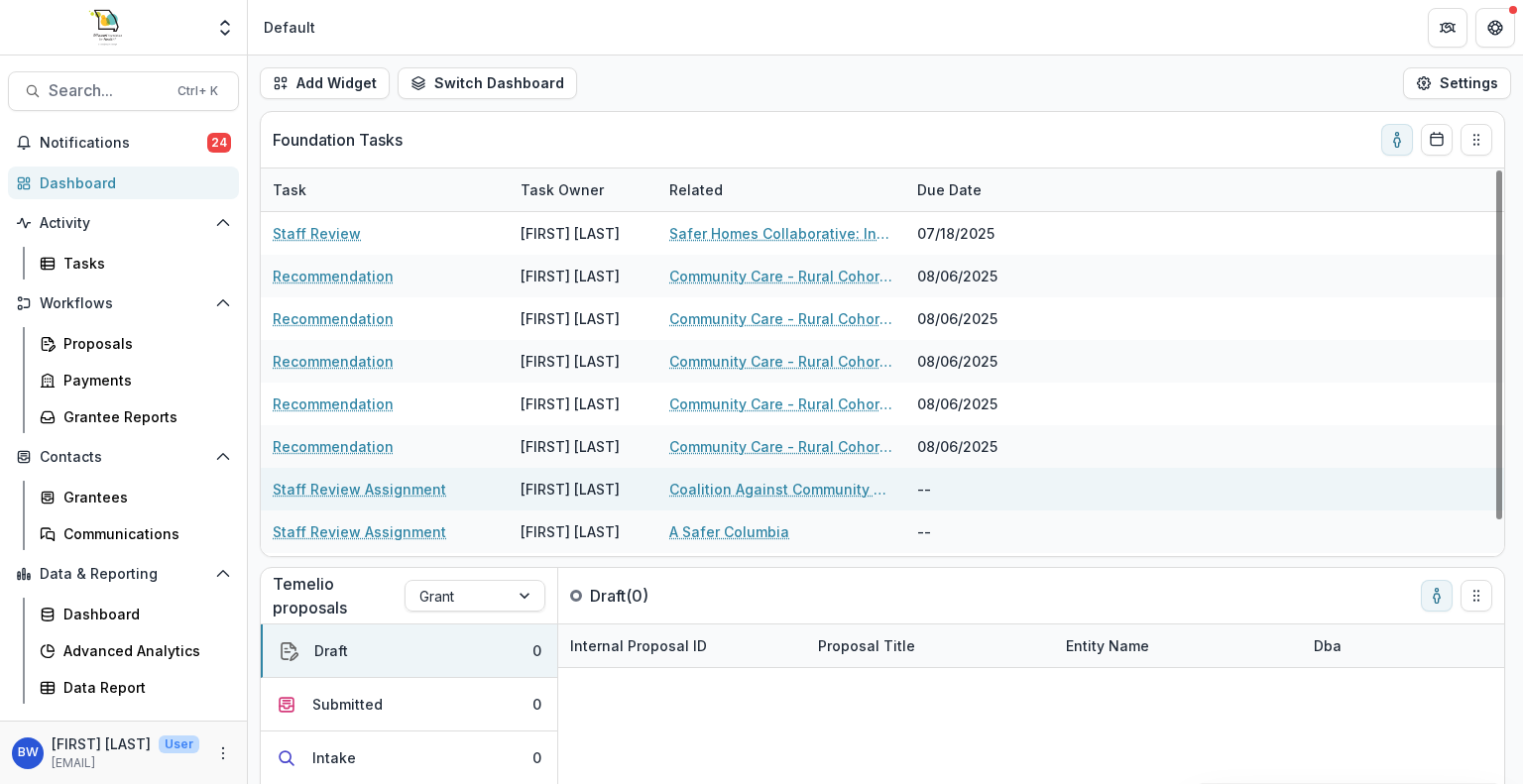 click on "Coalition Against Community Violence - Resource Assessment" at bounding box center (781, 489) 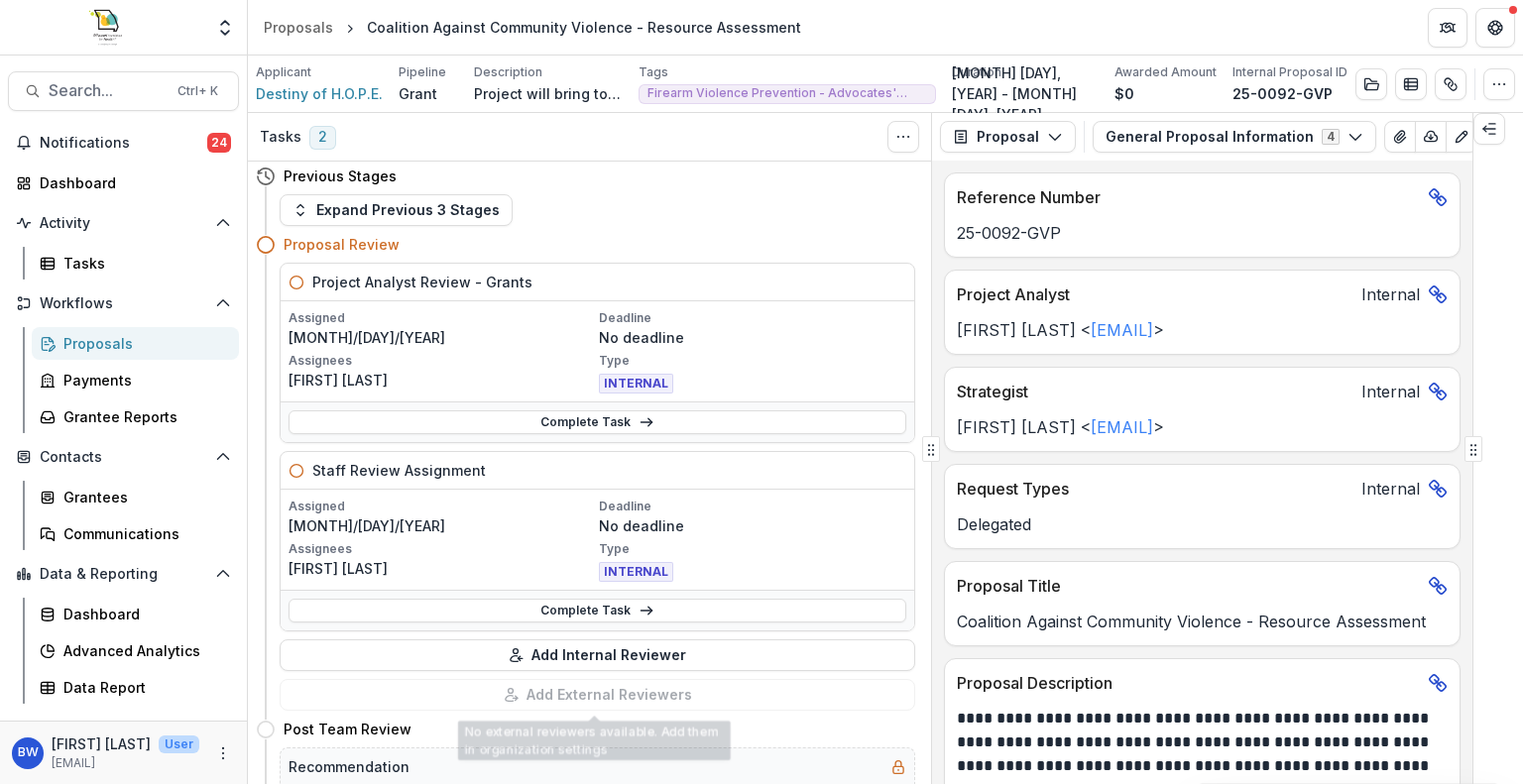scroll, scrollTop: 0, scrollLeft: 0, axis: both 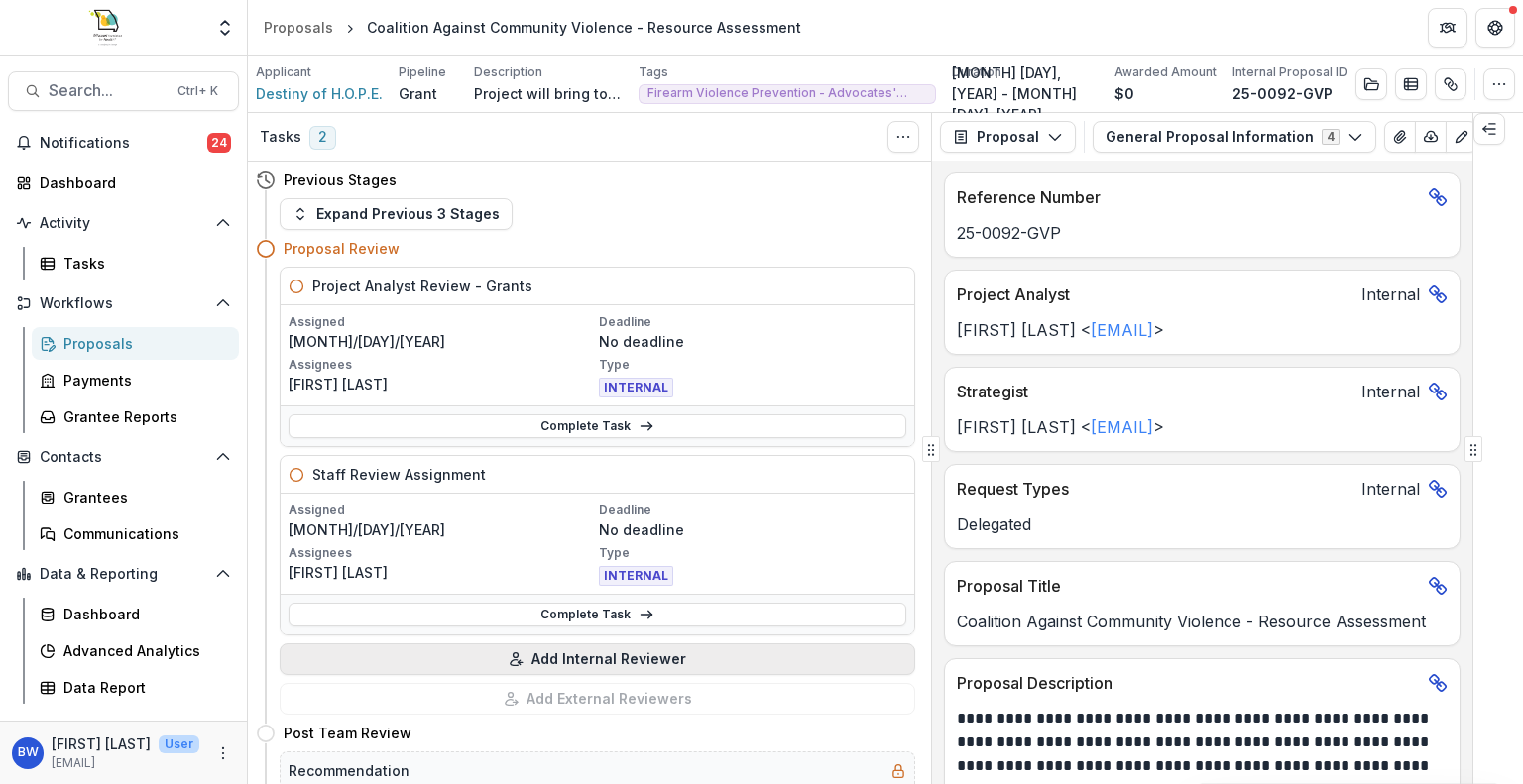 click on "Add Internal Reviewer" at bounding box center (597, 659) 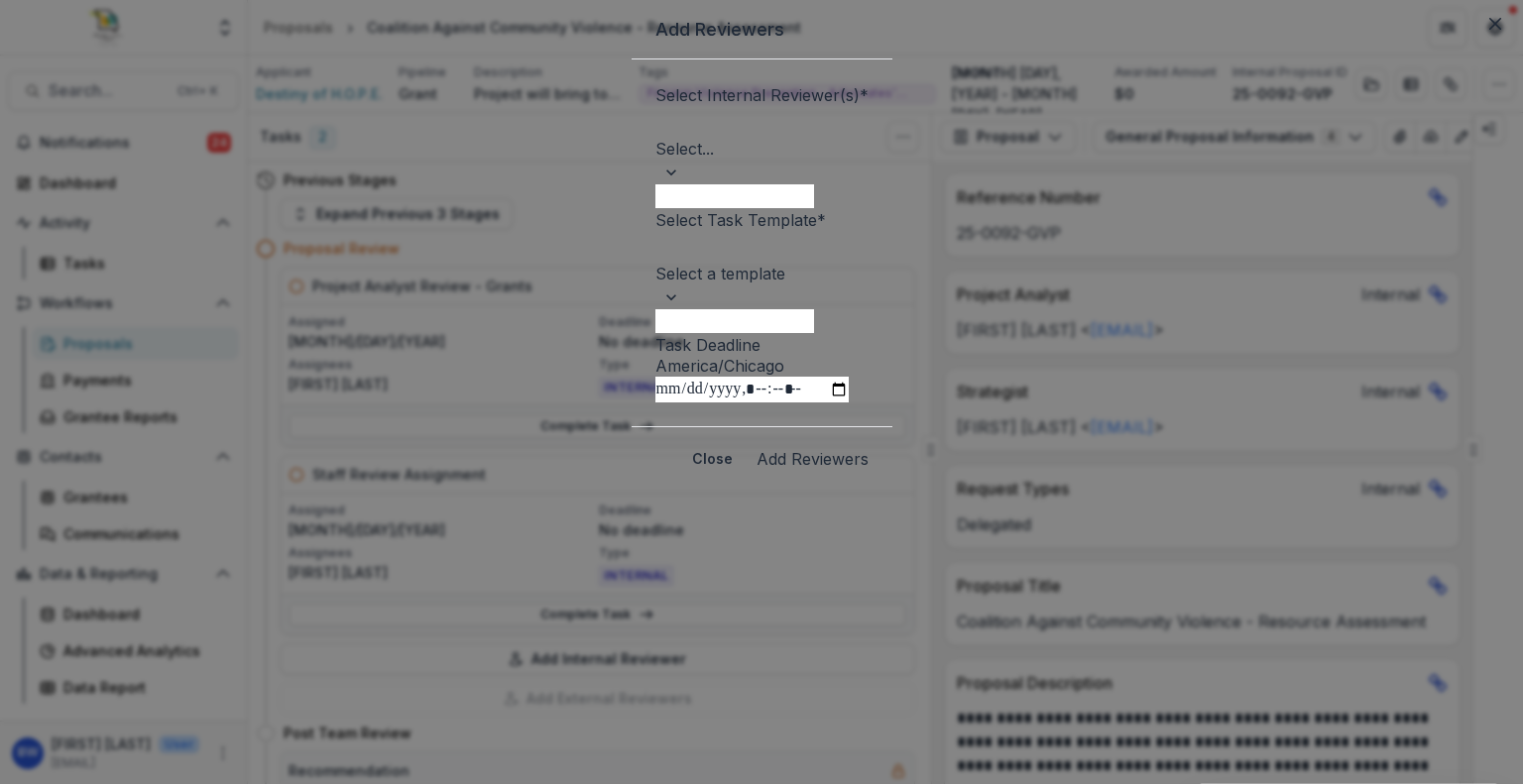 click at bounding box center [762, 172] 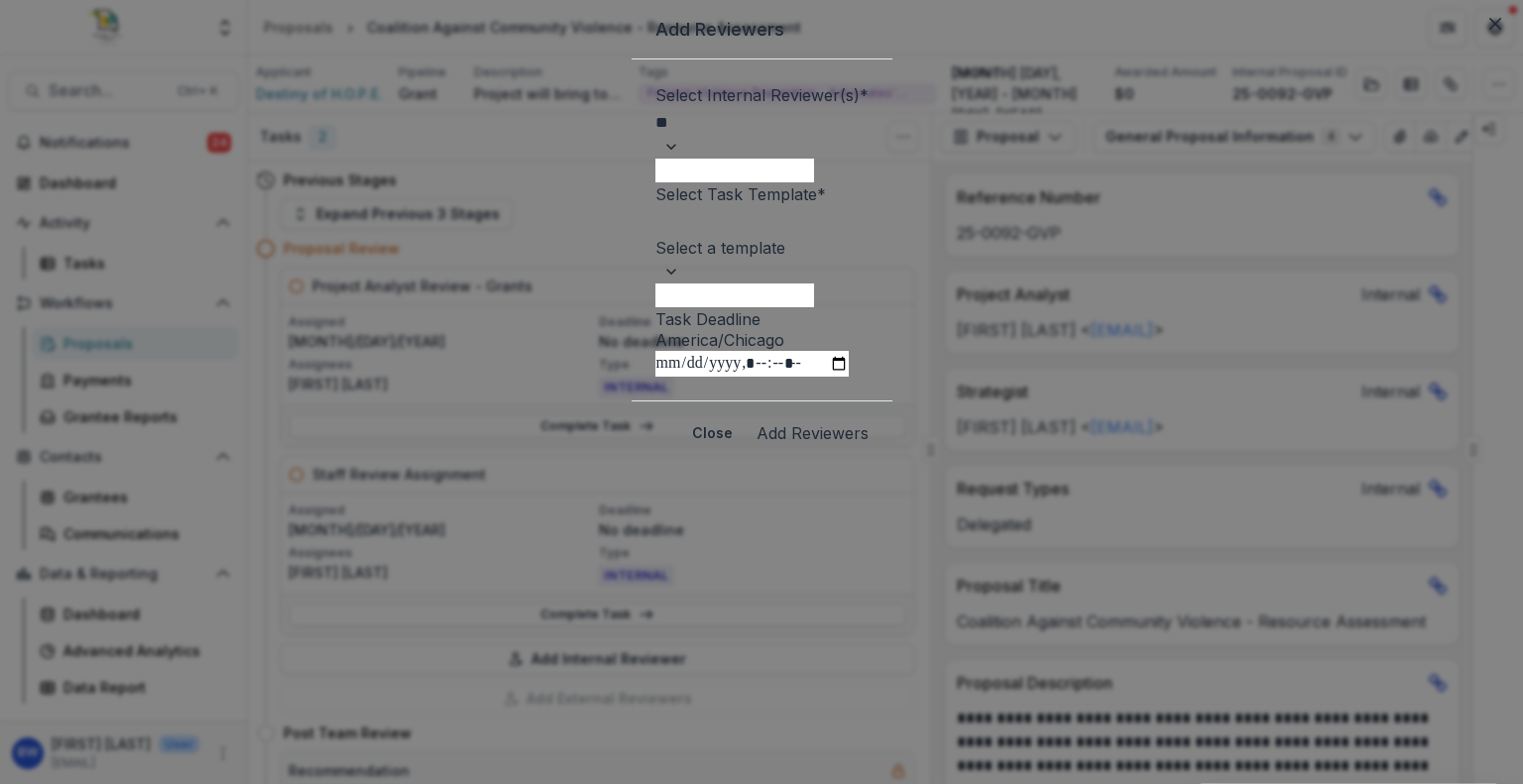 type on "***" 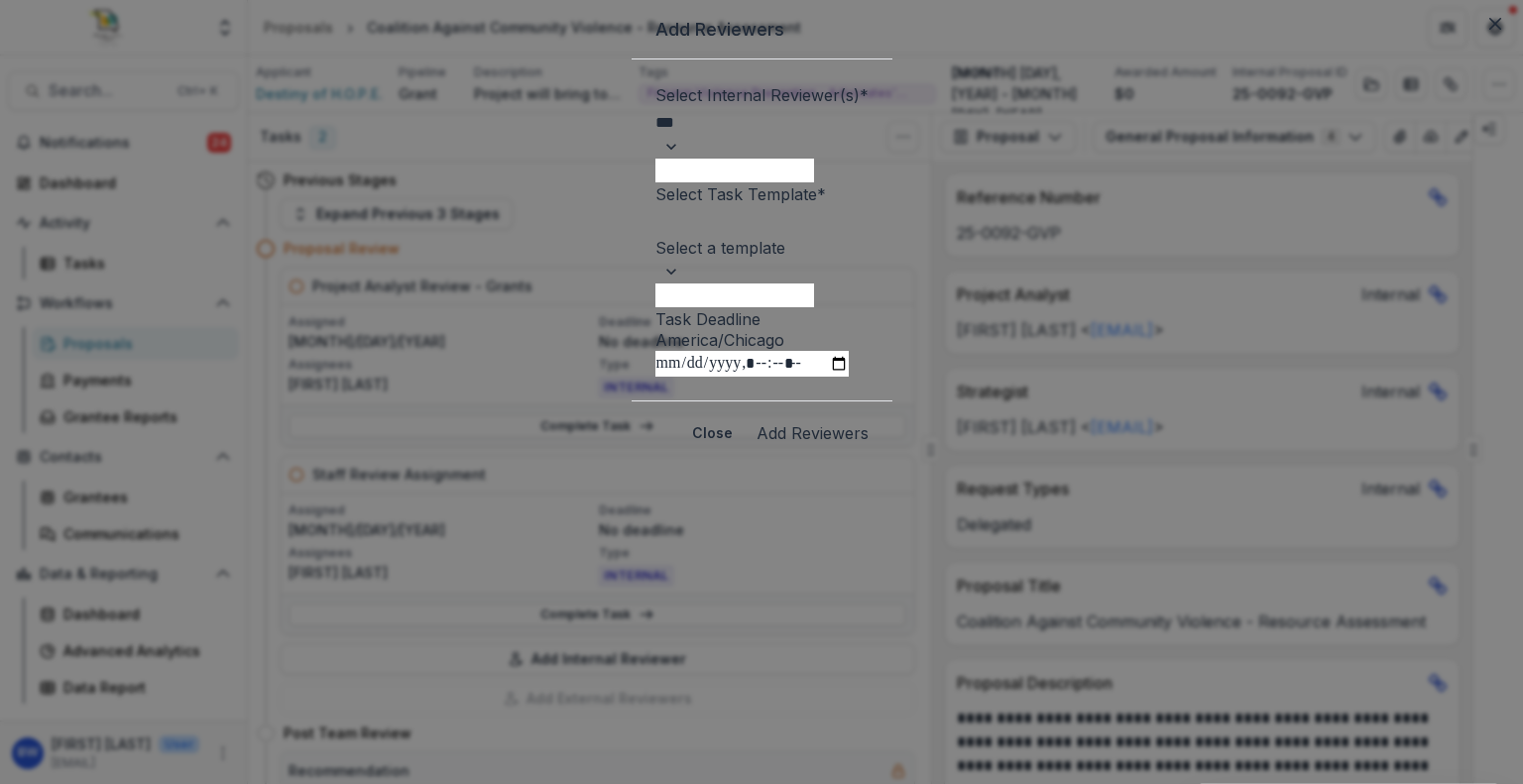 type 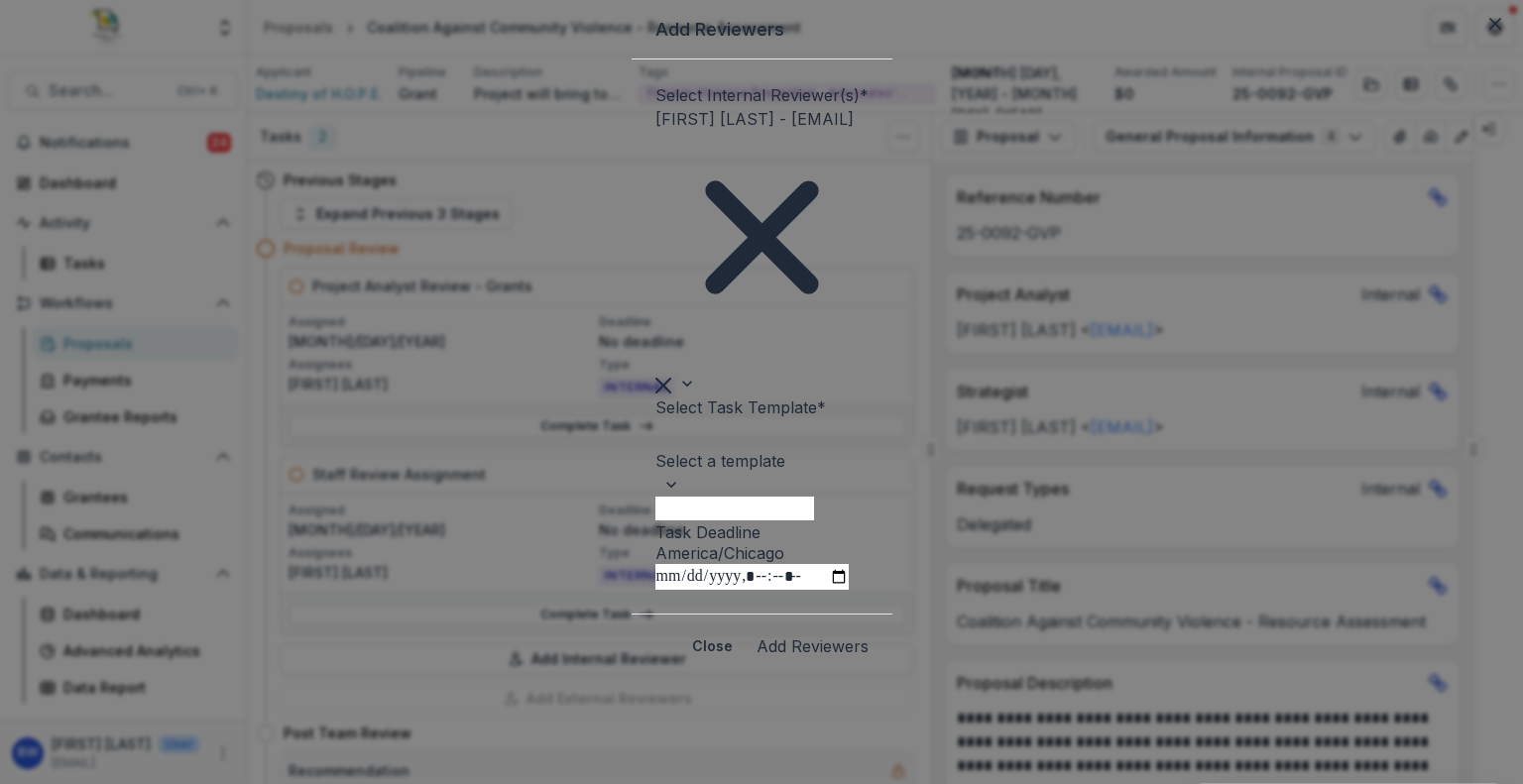 click at bounding box center (762, 485) 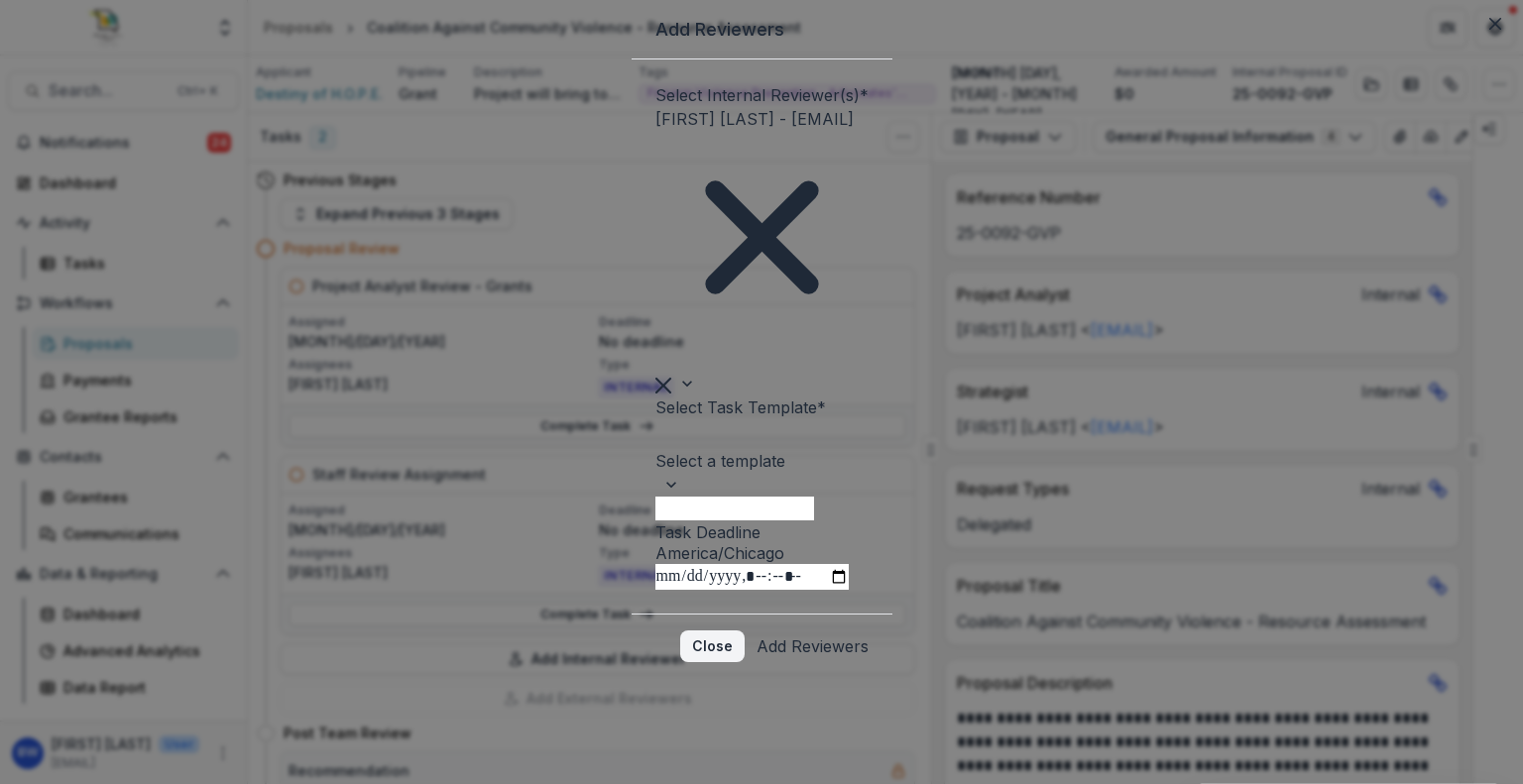 click on "Close" at bounding box center (712, 646) 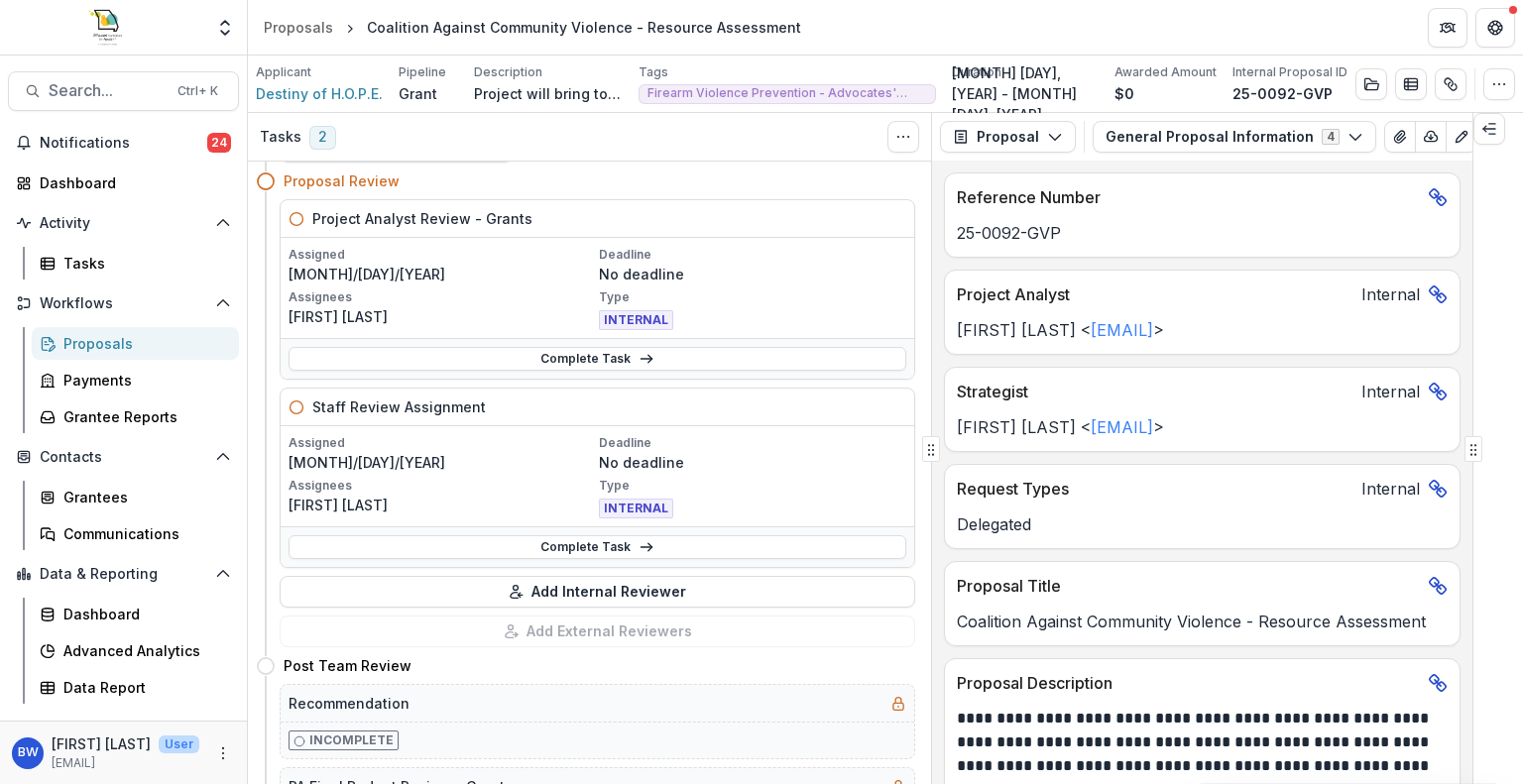 scroll, scrollTop: 99, scrollLeft: 0, axis: vertical 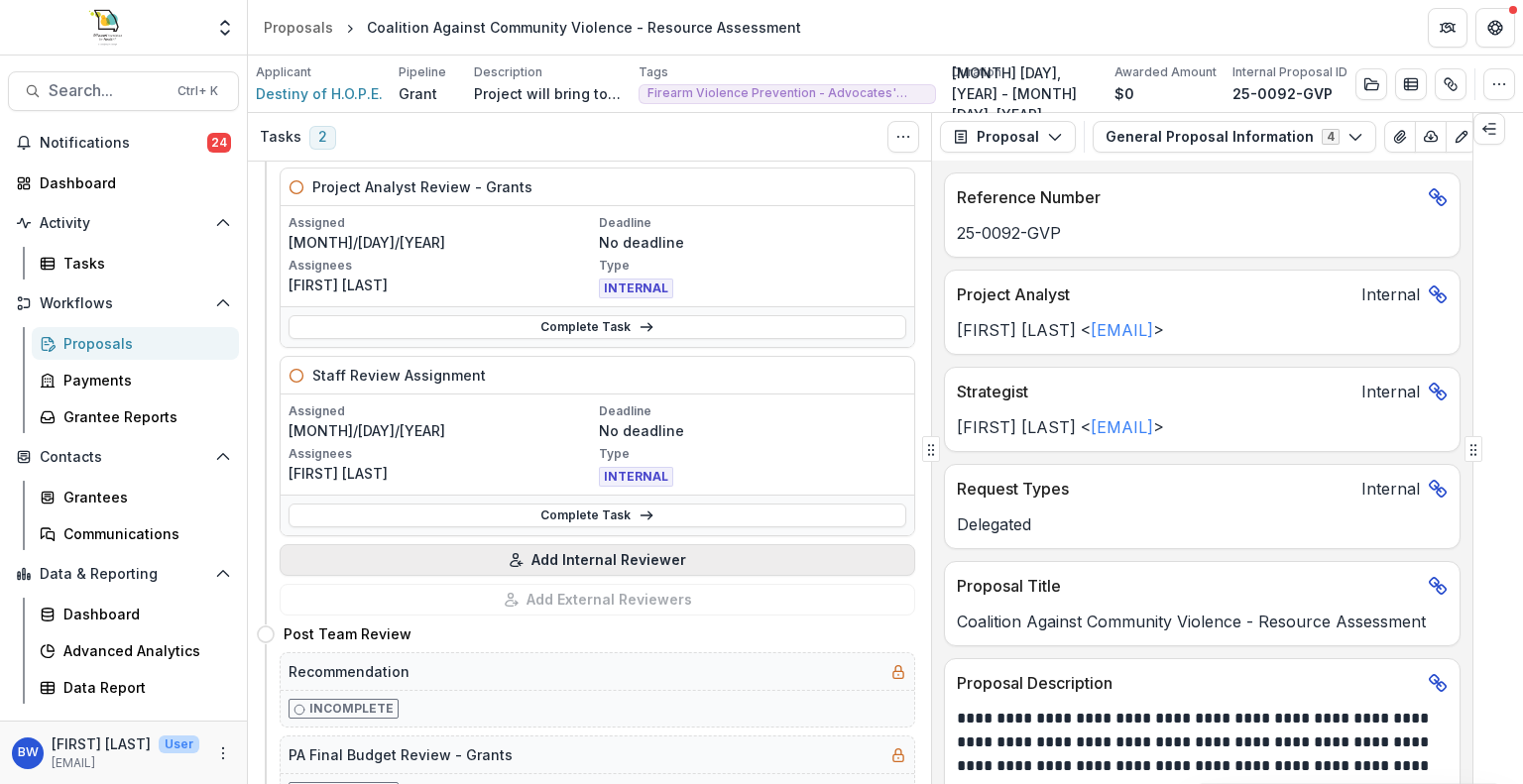 click on "Add Internal Reviewer" at bounding box center [597, 560] 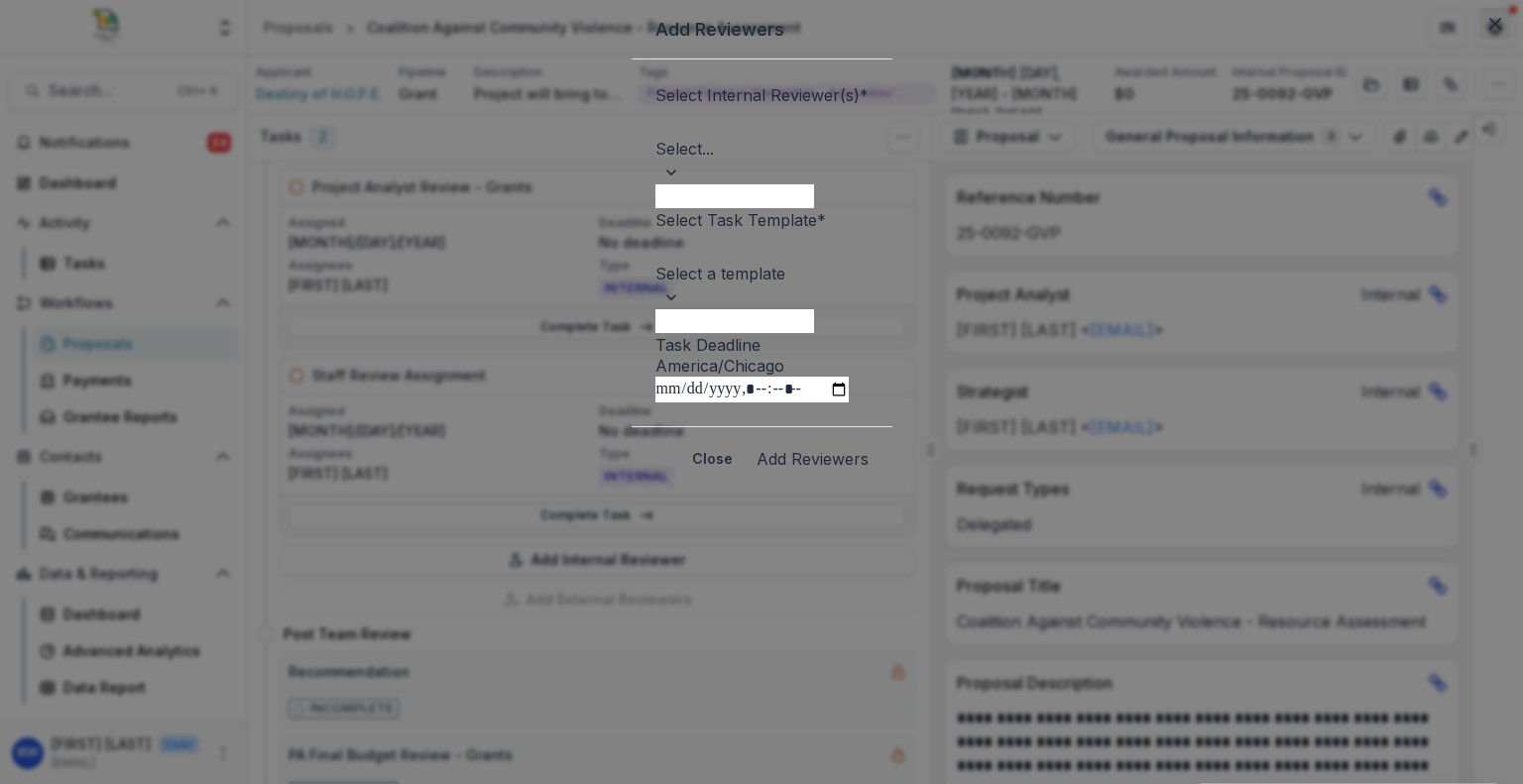 click at bounding box center [1495, 24] 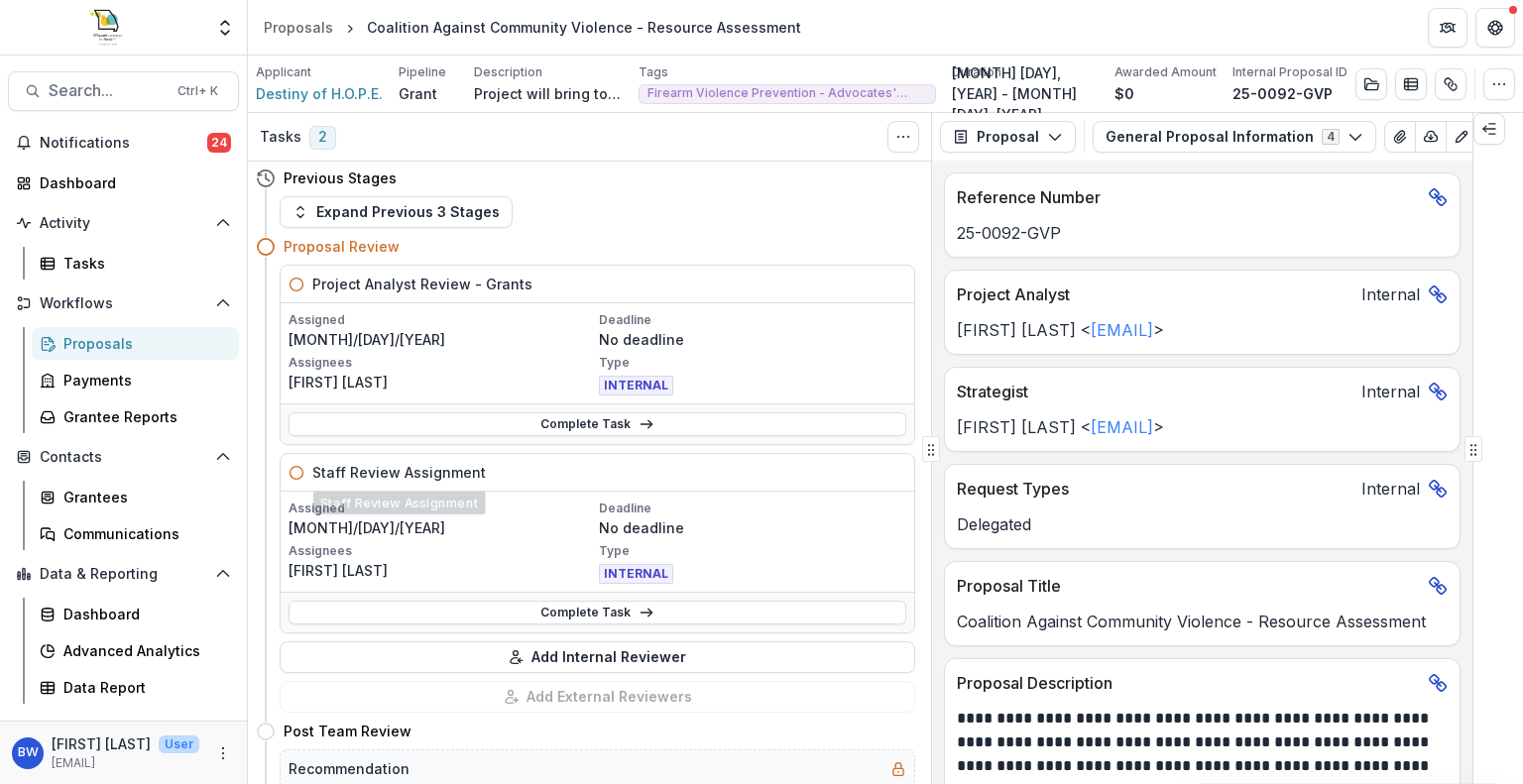 scroll, scrollTop: 0, scrollLeft: 0, axis: both 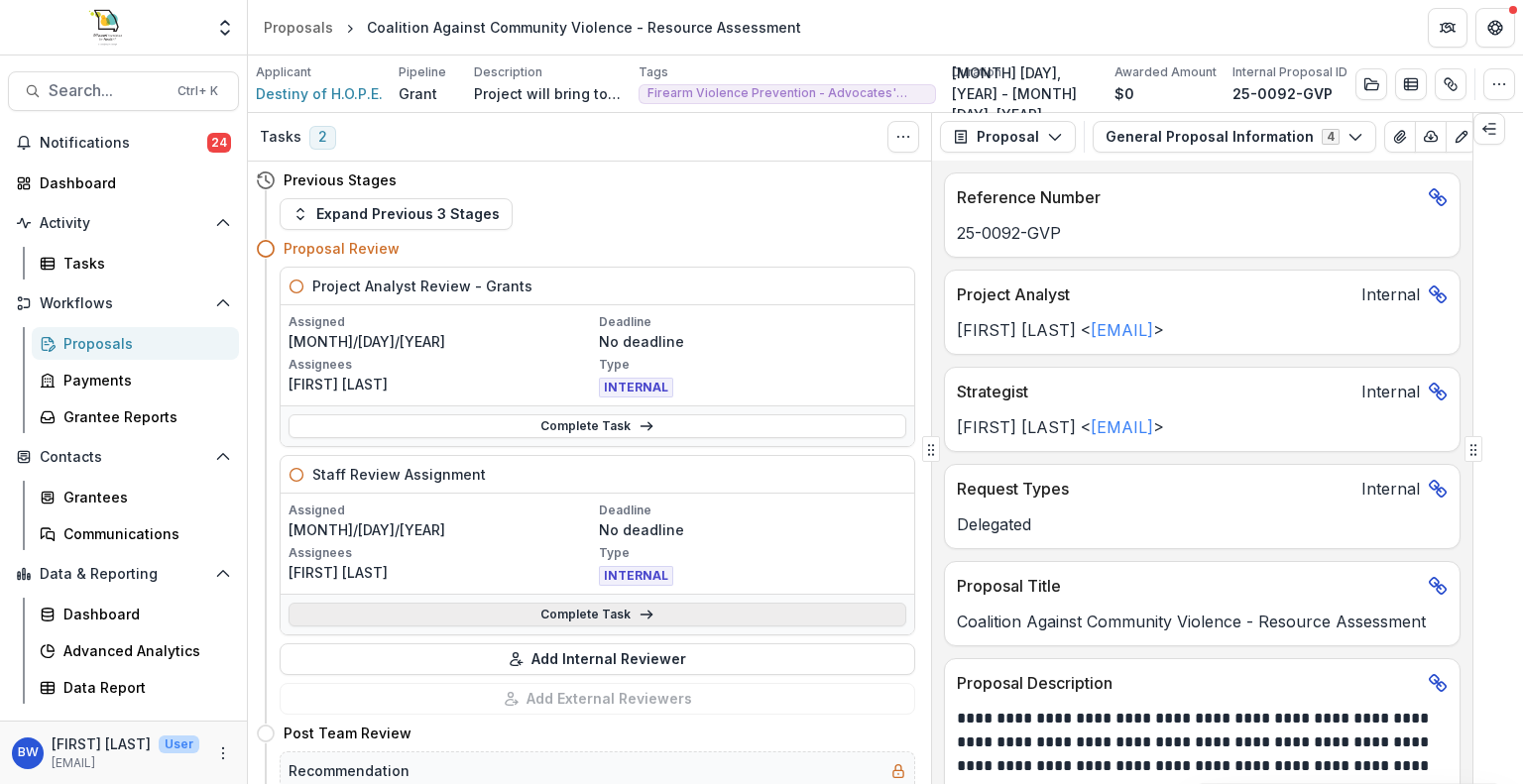 click on "Complete Task" at bounding box center [597, 615] 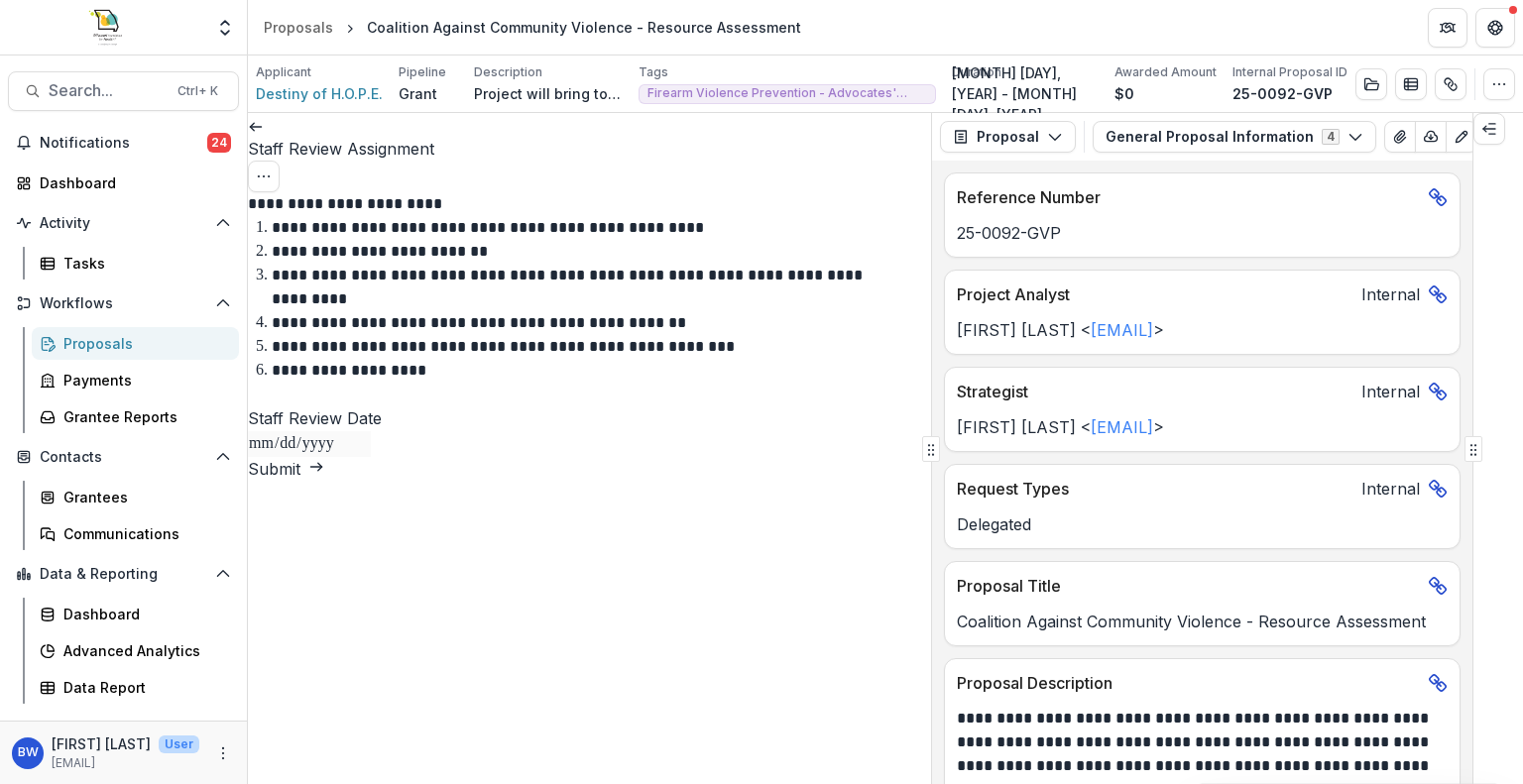 click at bounding box center [256, 125] 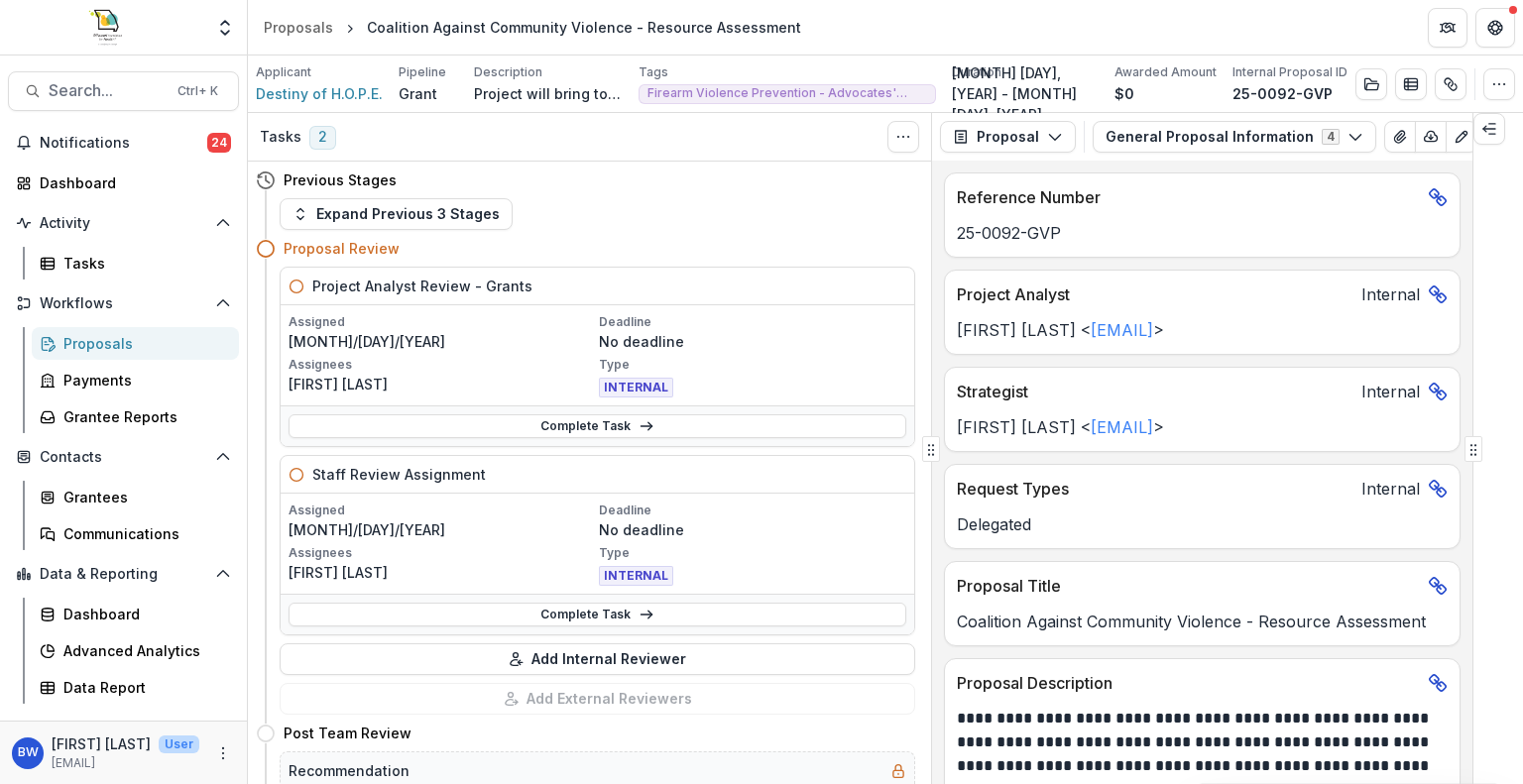 scroll, scrollTop: 99, scrollLeft: 0, axis: vertical 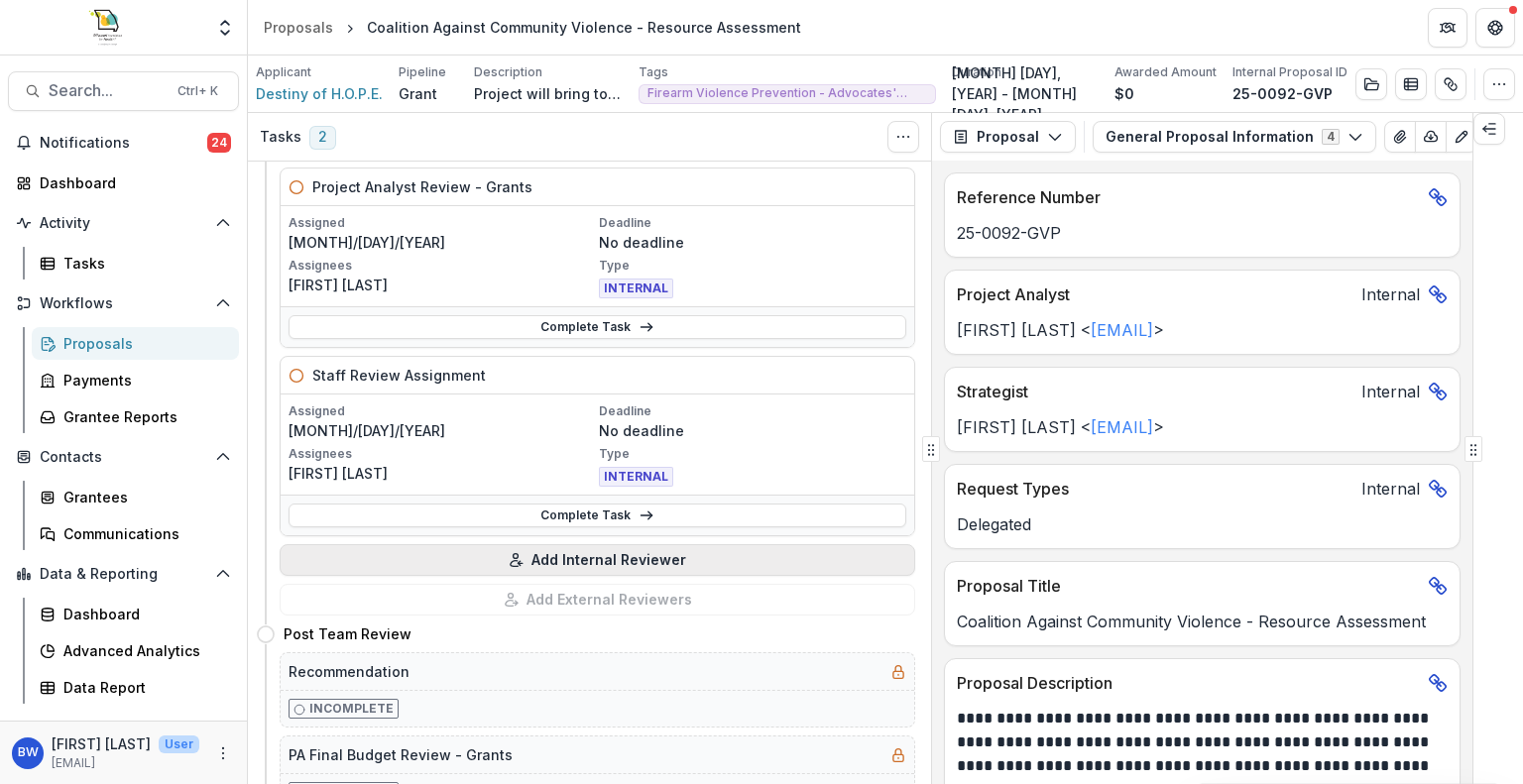 click on "Add Internal Reviewer" at bounding box center [597, 560] 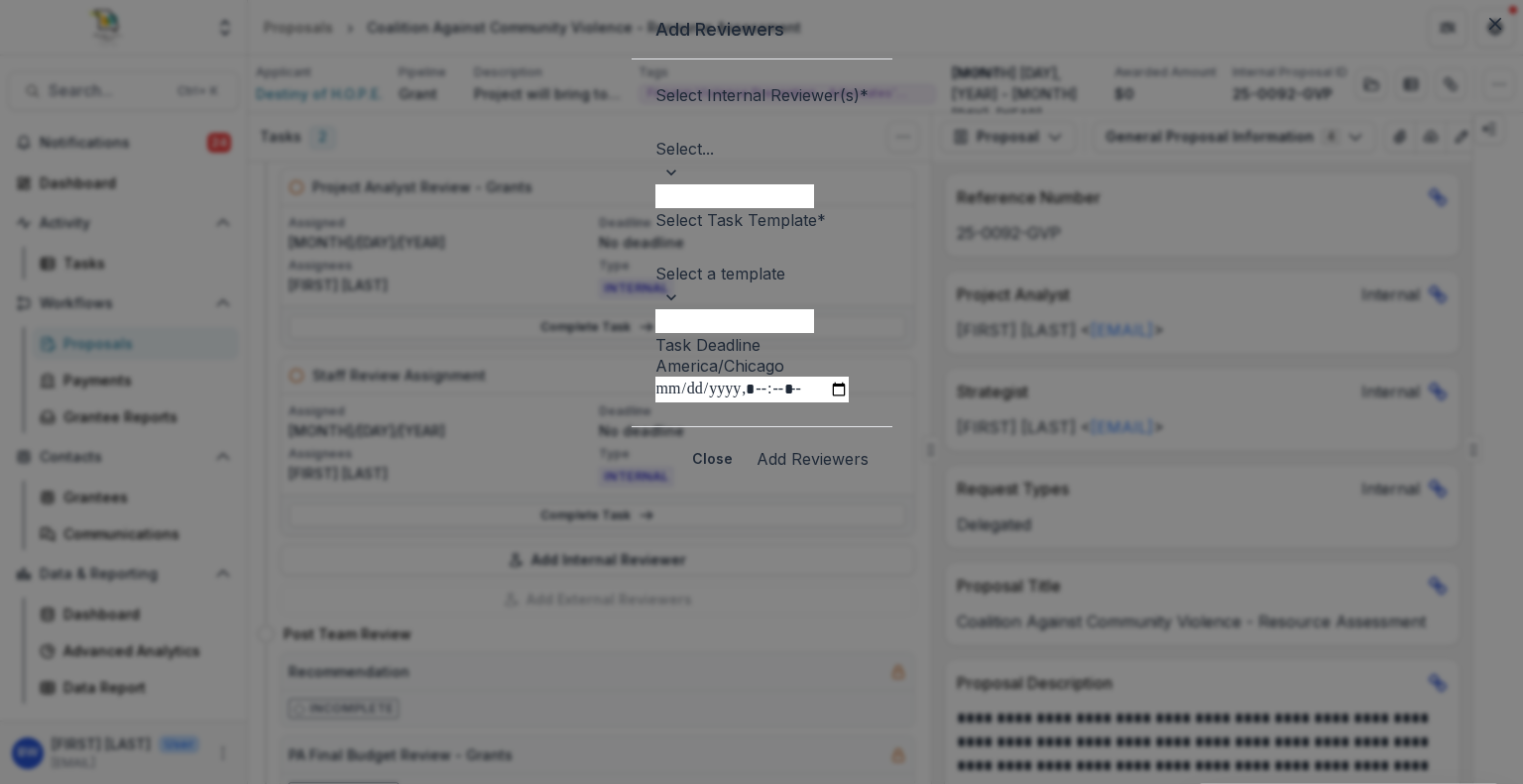 click on "Task Deadline" at bounding box center (752, 390) 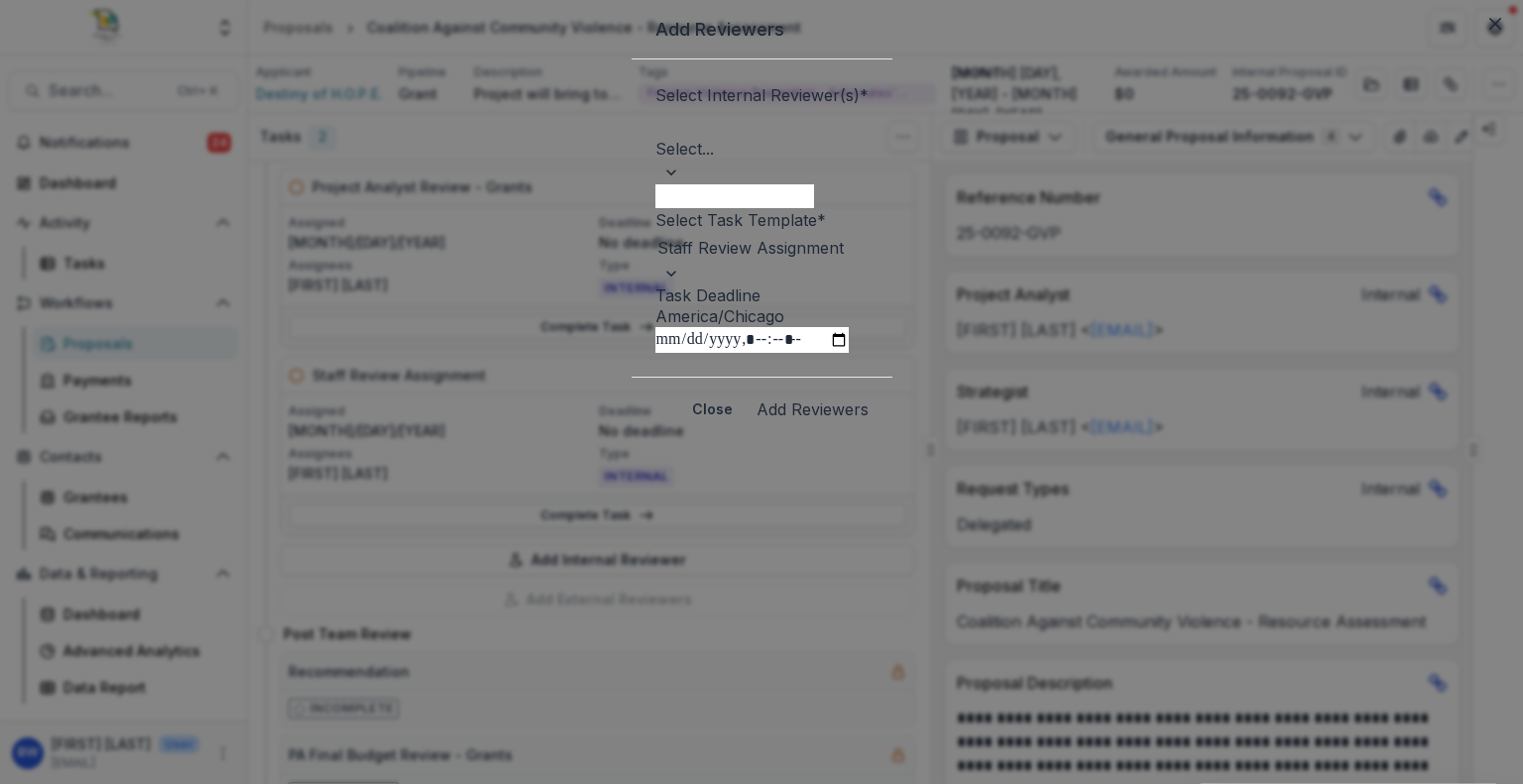 click at bounding box center (762, 123) 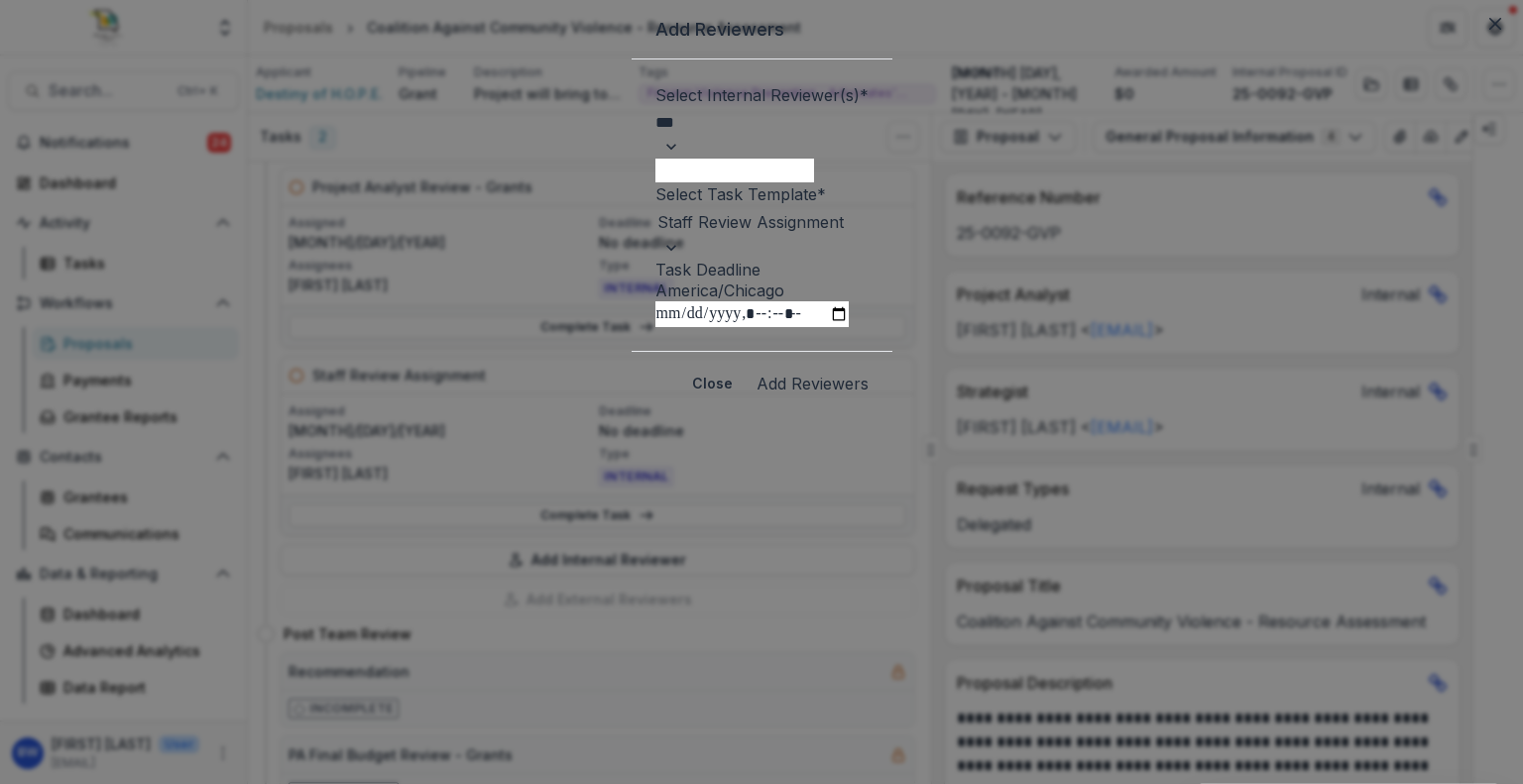 type on "****" 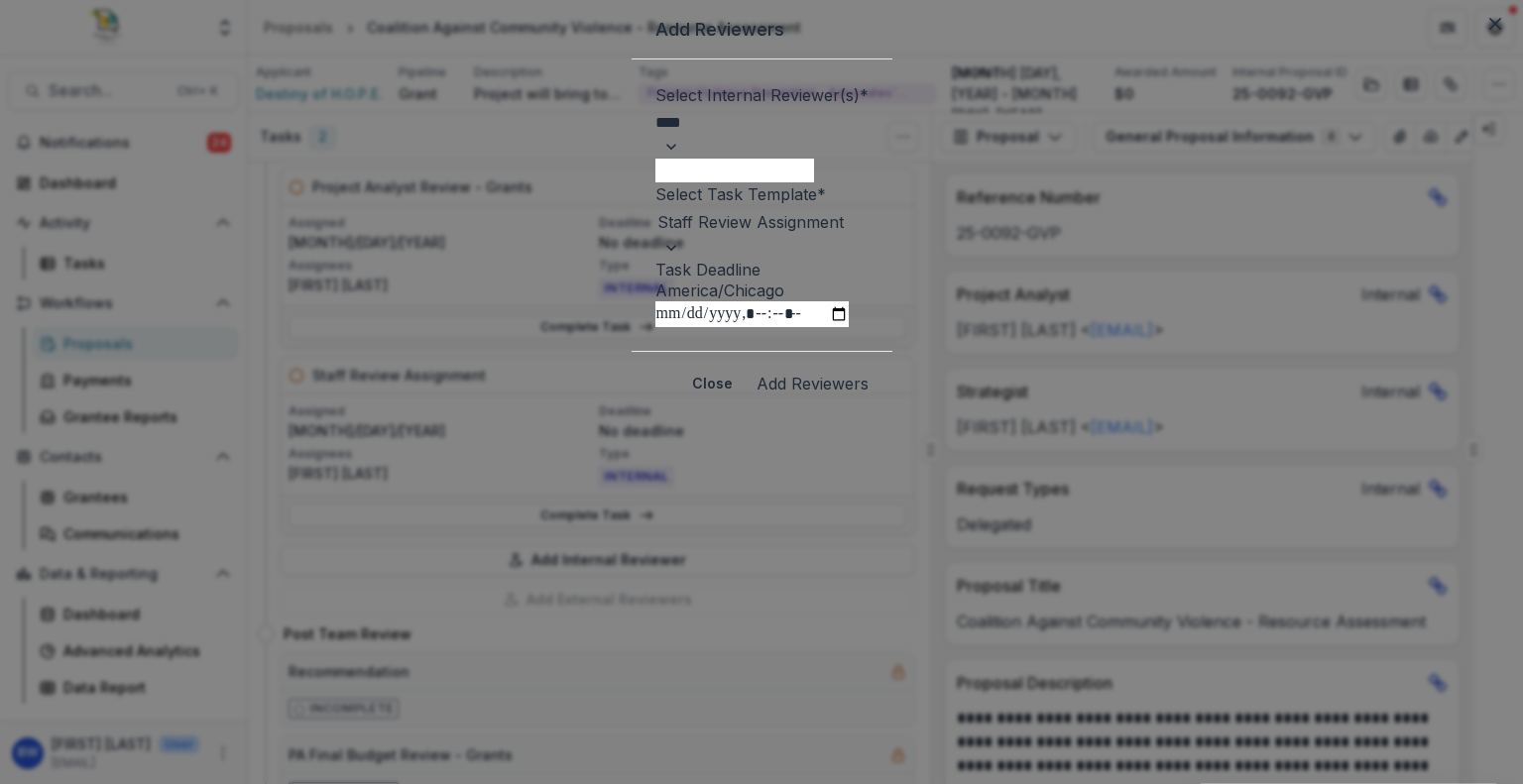 click on "[FIRST] [LAST] - [EMAIL]" at bounding box center (762, 796) 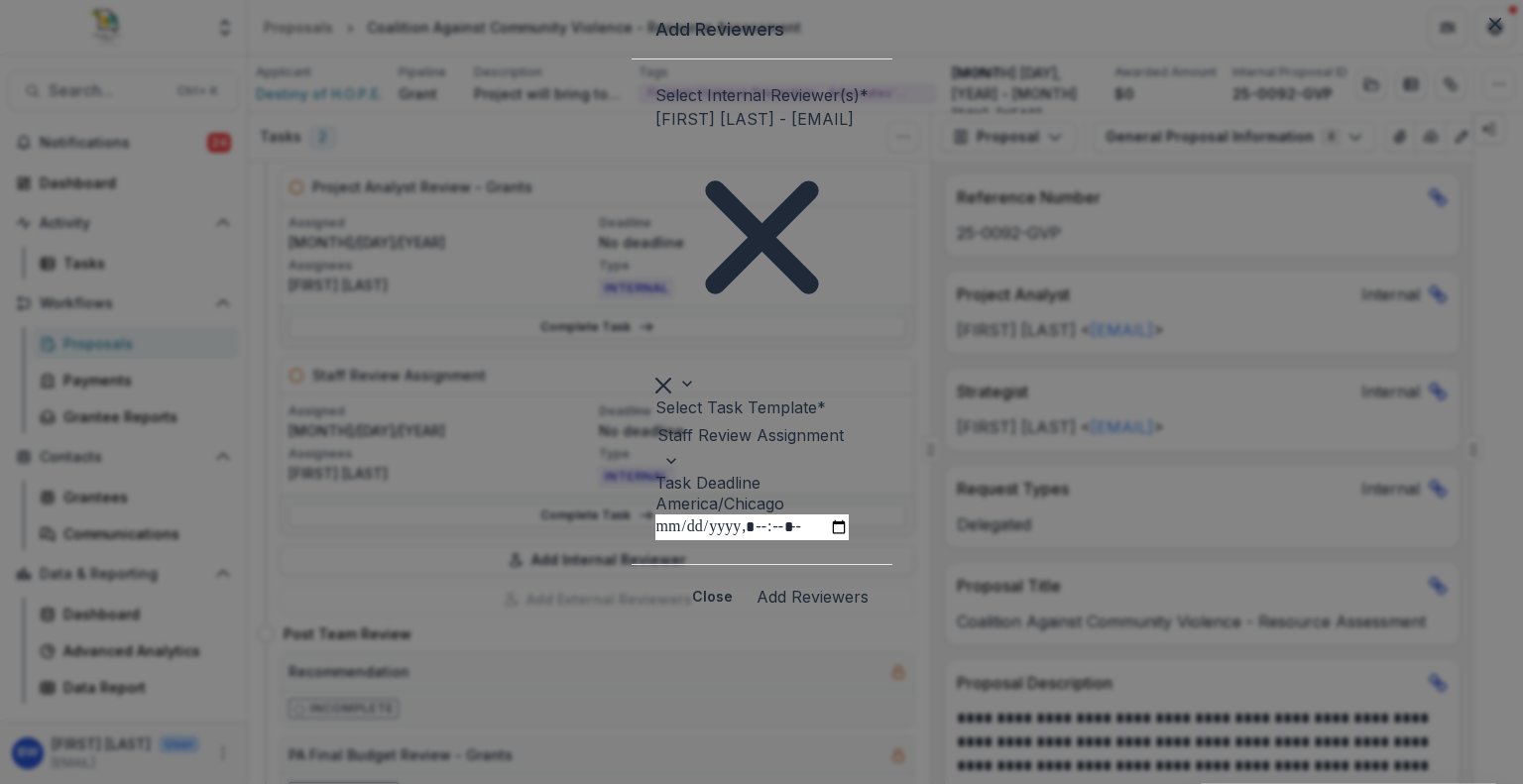 click on "Add Reviewers" at bounding box center [812, 597] 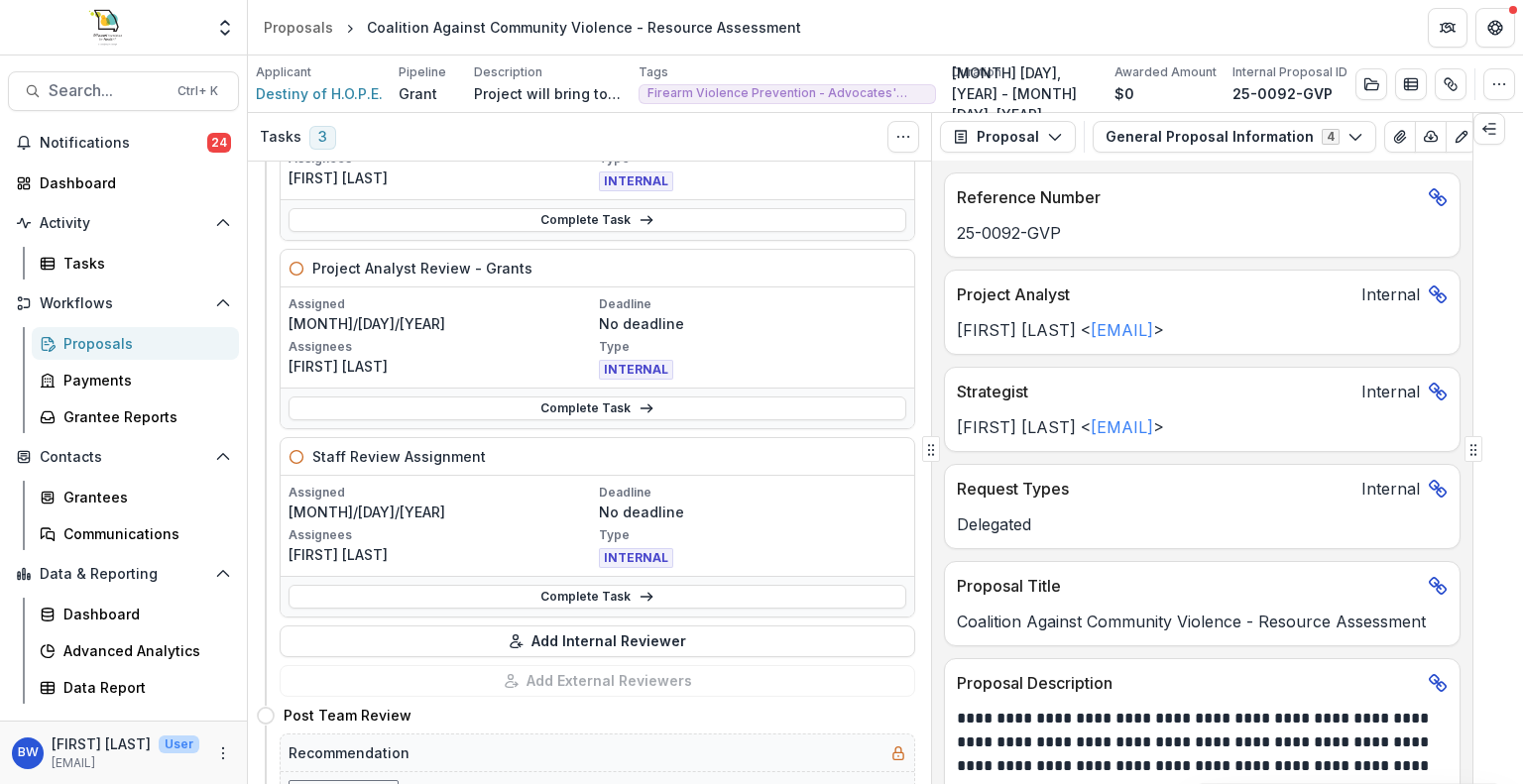 scroll, scrollTop: 208, scrollLeft: 0, axis: vertical 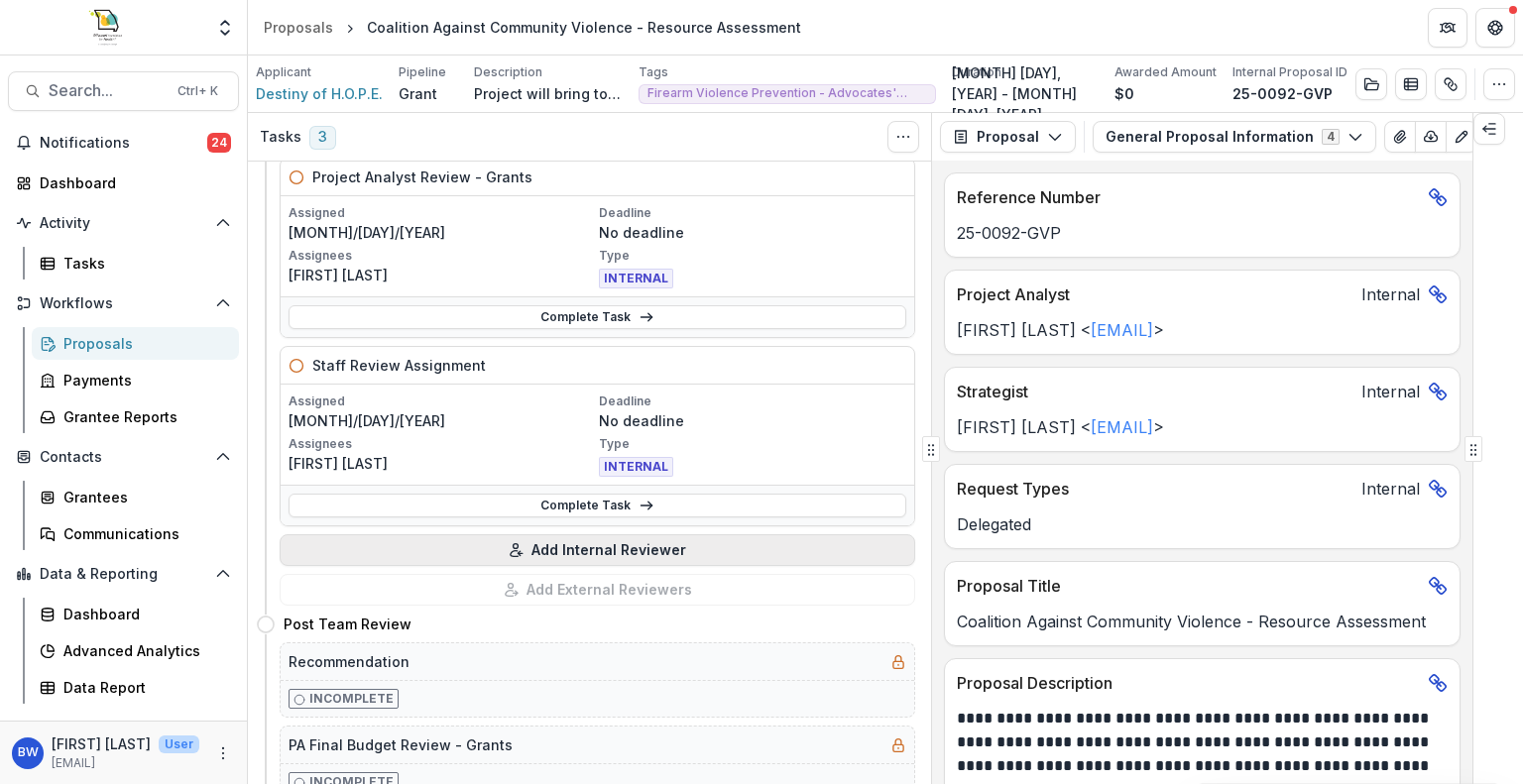 click on "Add Internal Reviewer" at bounding box center [597, 550] 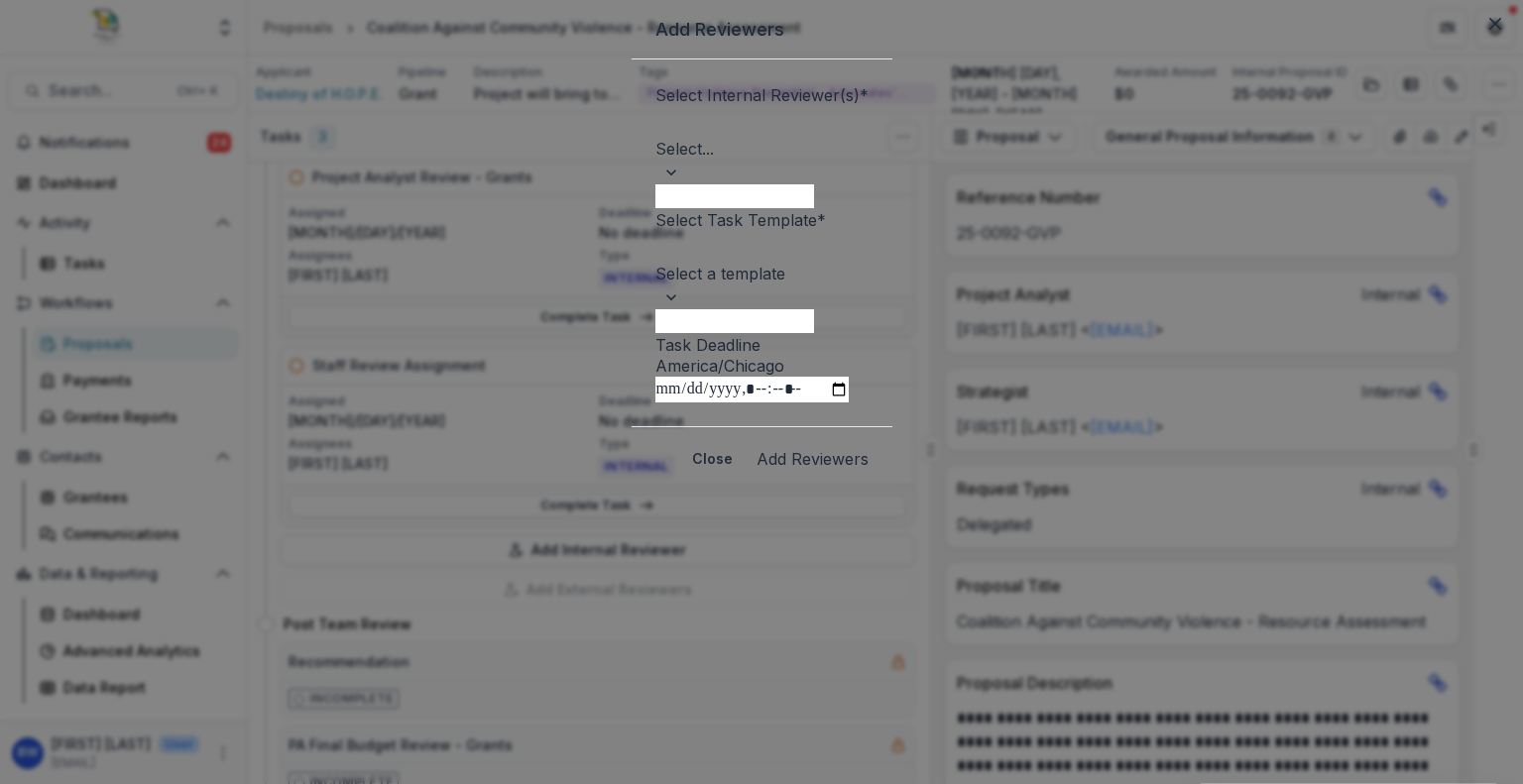 click at bounding box center [762, 123] 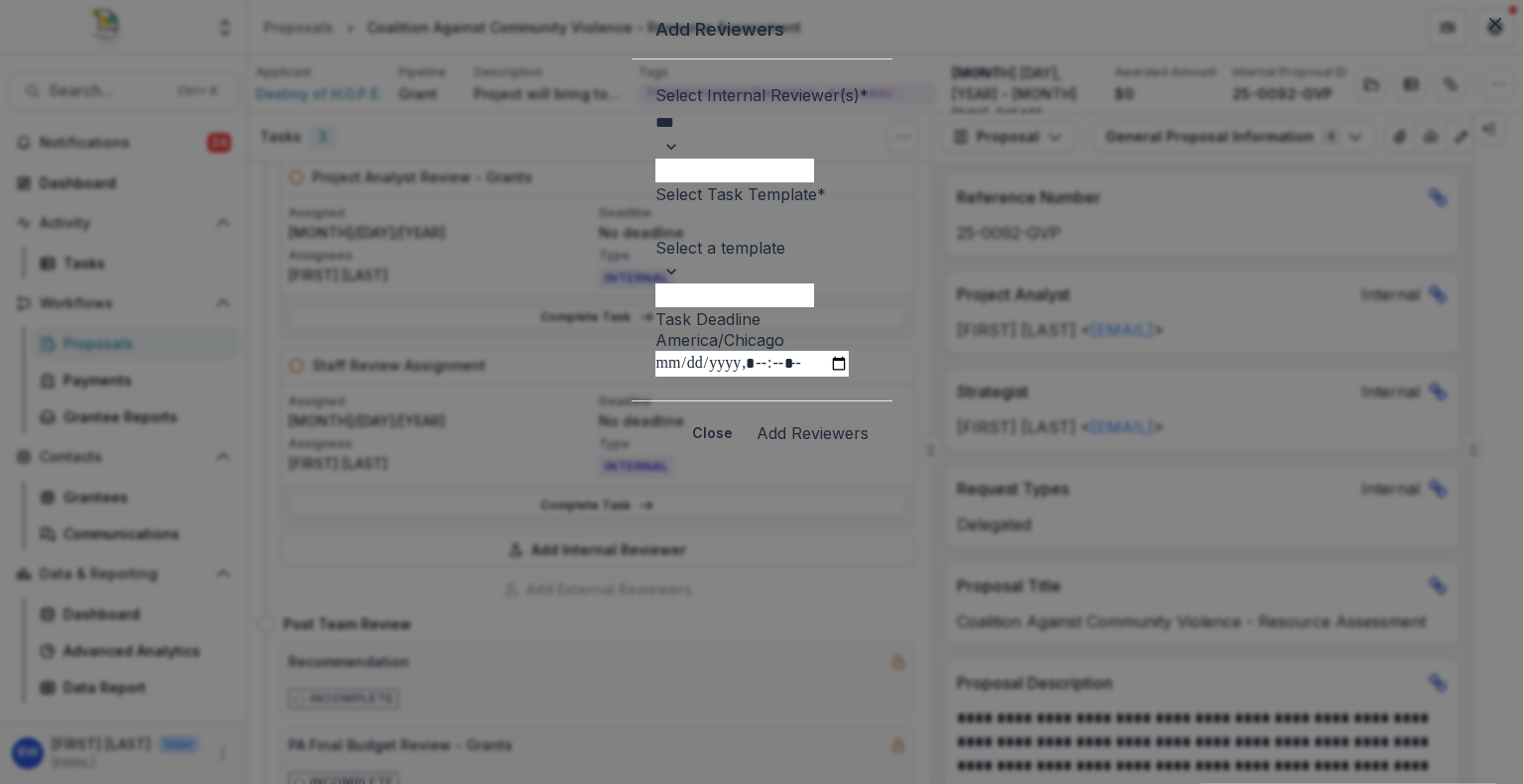 type on "****" 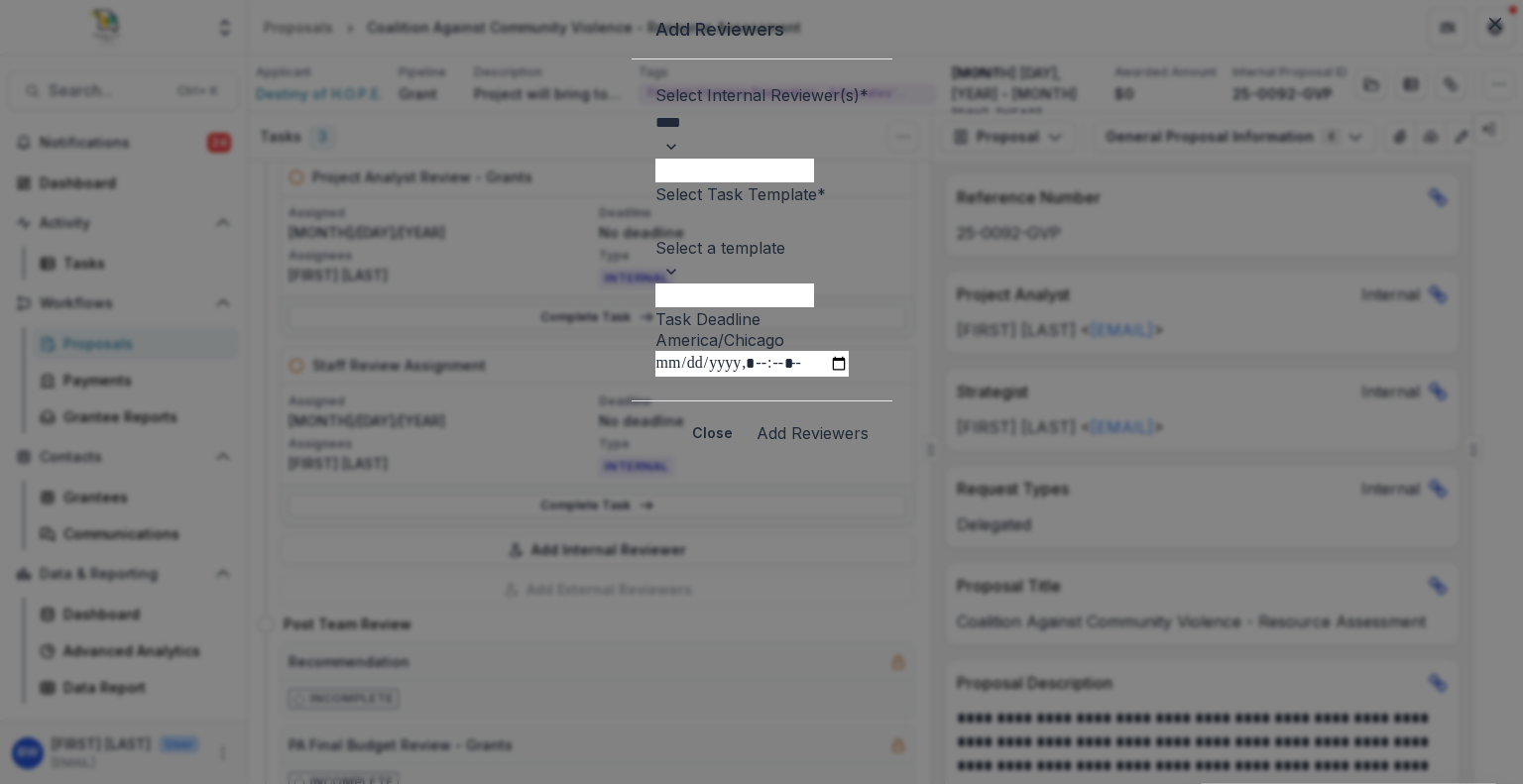 click on "[FIRST] [LAST] - [EMAIL]" at bounding box center [762, 796] 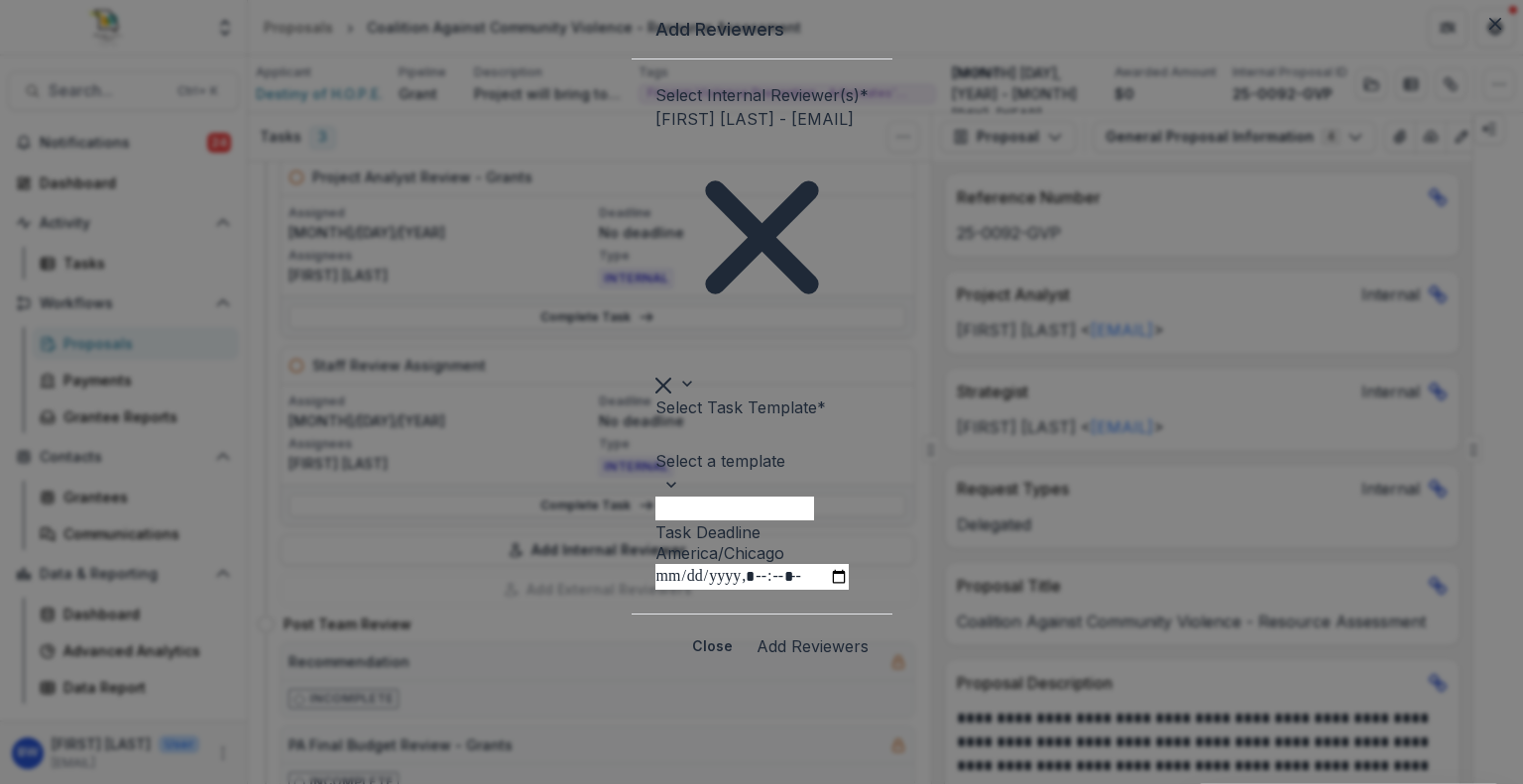 click at bounding box center [762, 435] 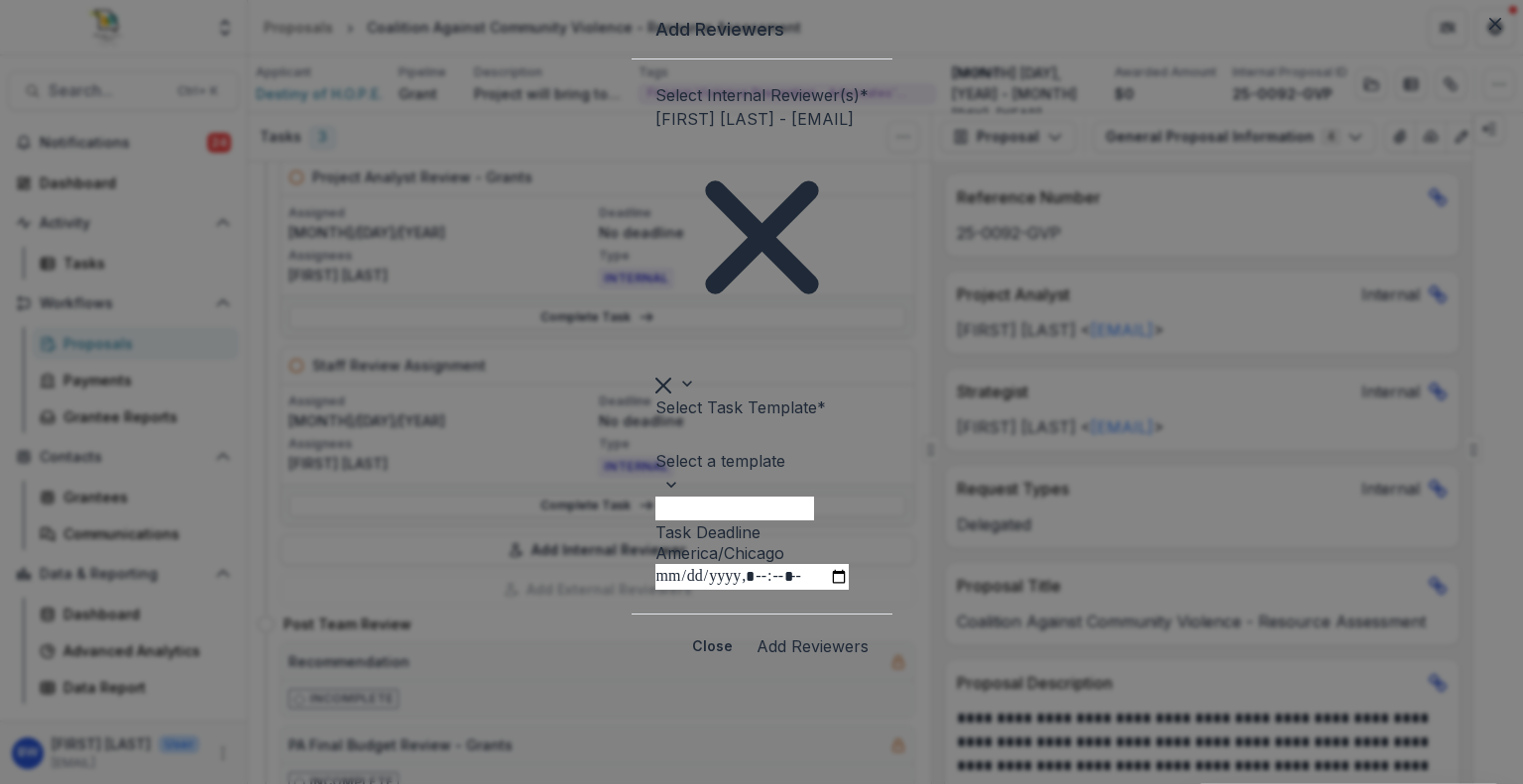 click on "Staff Review Assignment" at bounding box center (762, 843) 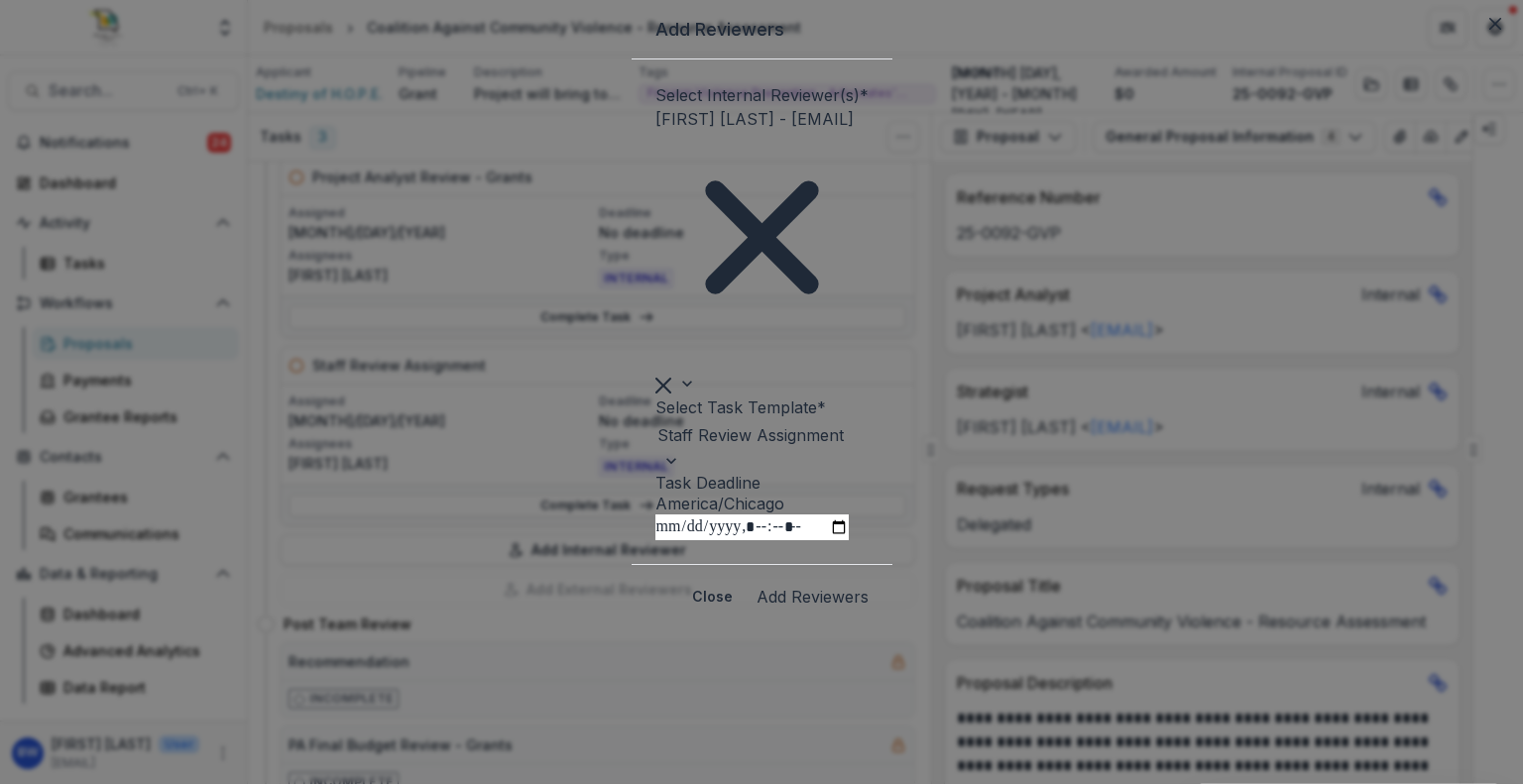 click on "Task Deadline" at bounding box center [752, 527] 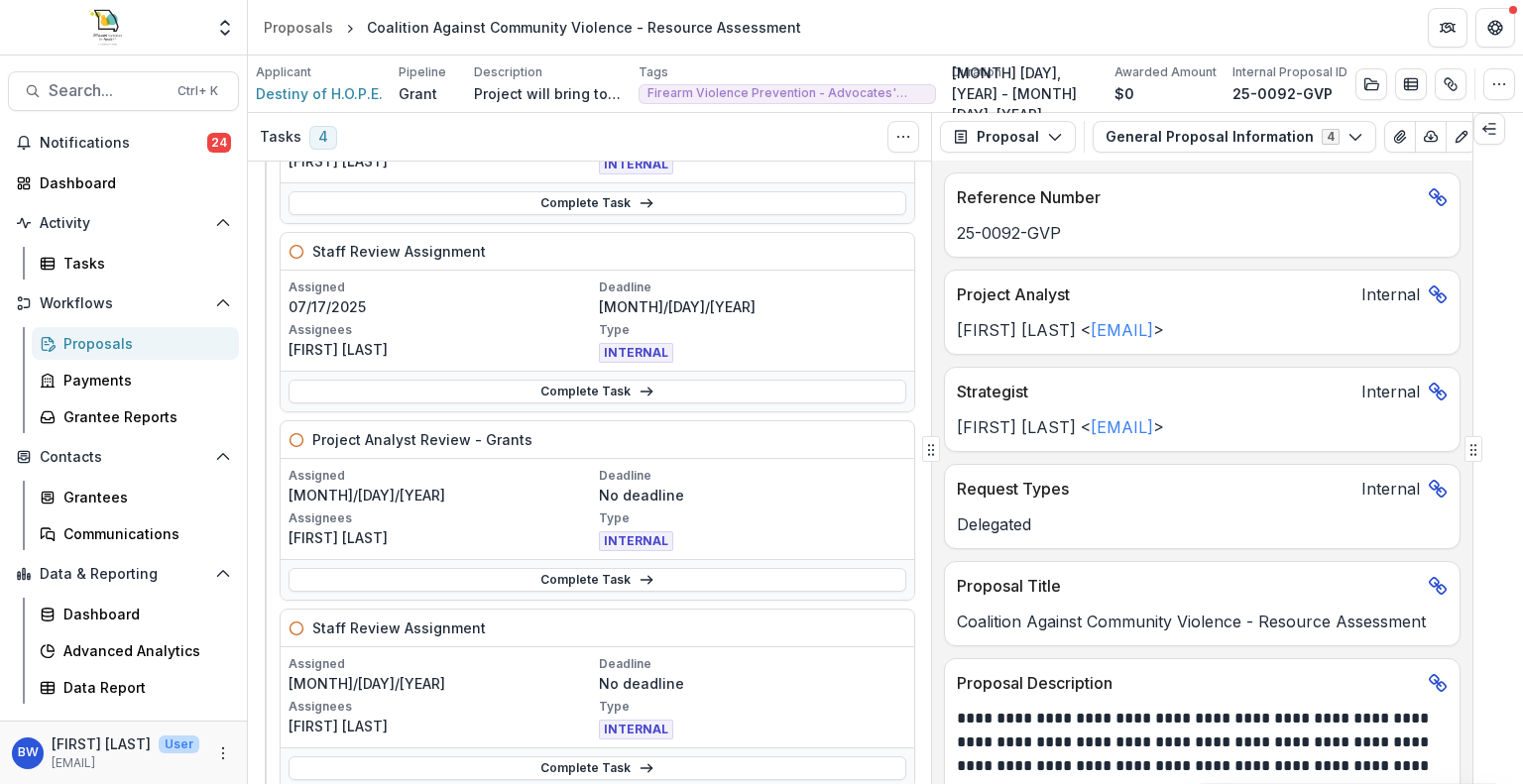 scroll, scrollTop: 0, scrollLeft: 0, axis: both 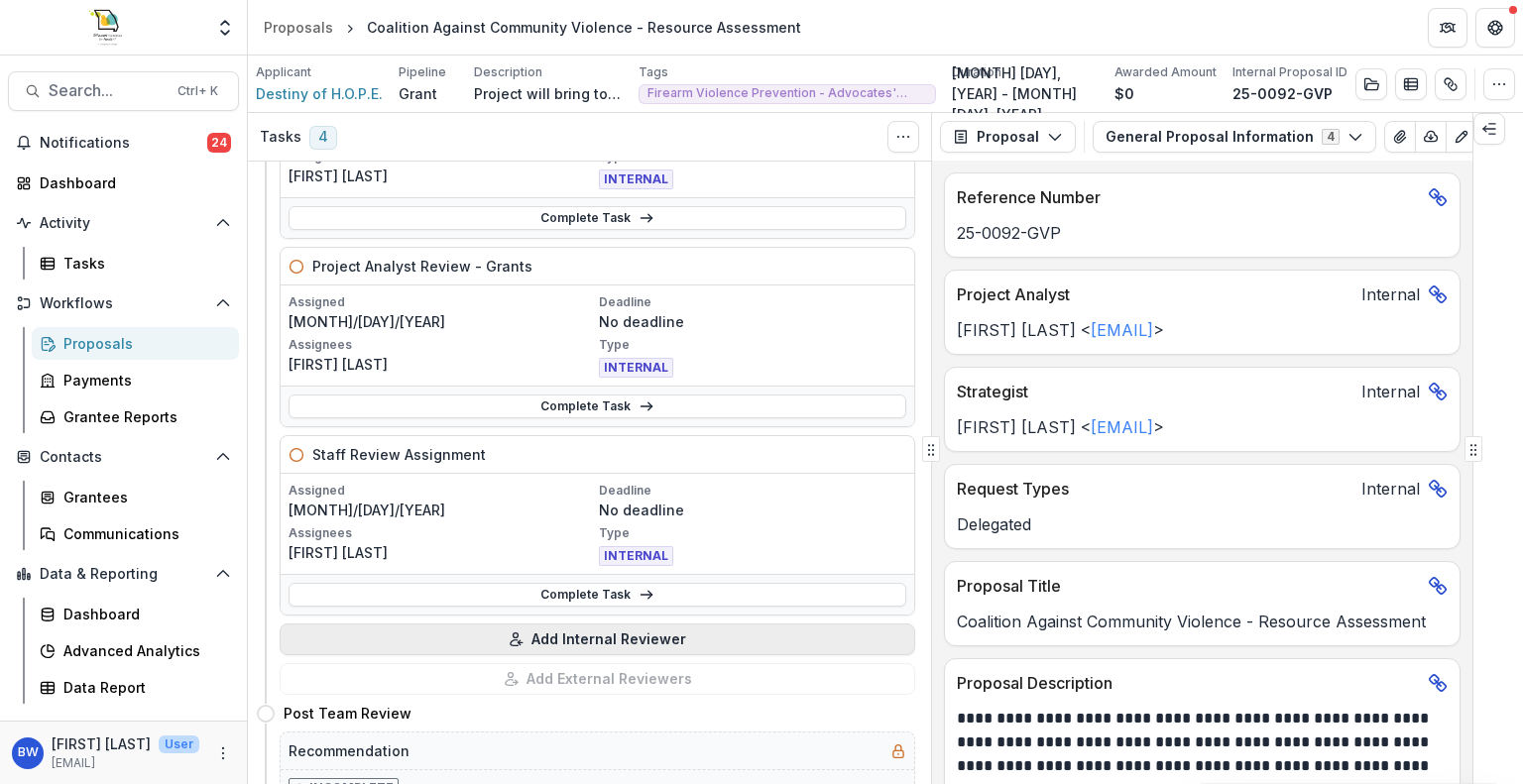 click on "Add Internal Reviewer" at bounding box center (597, 639) 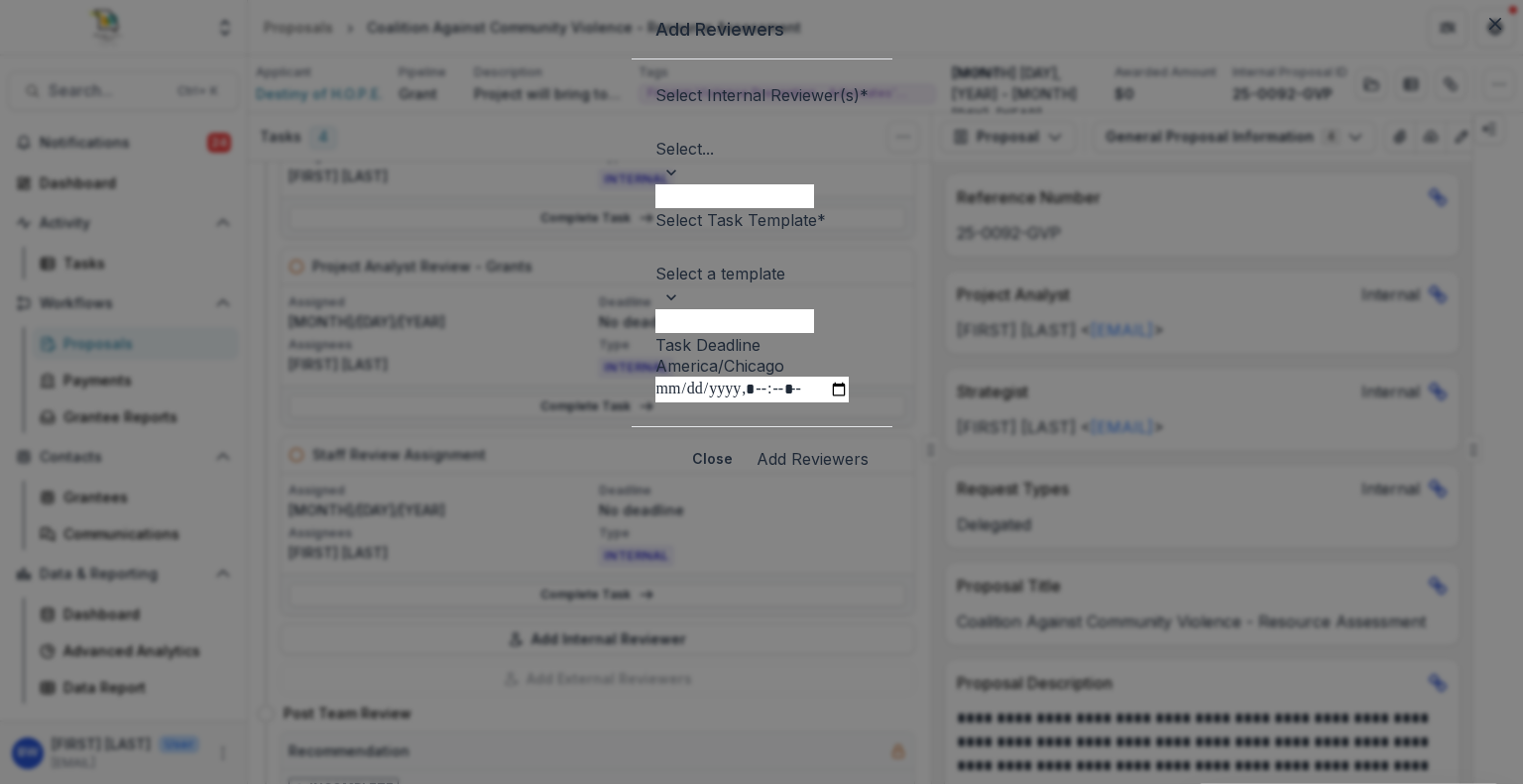 click at bounding box center [762, 123] 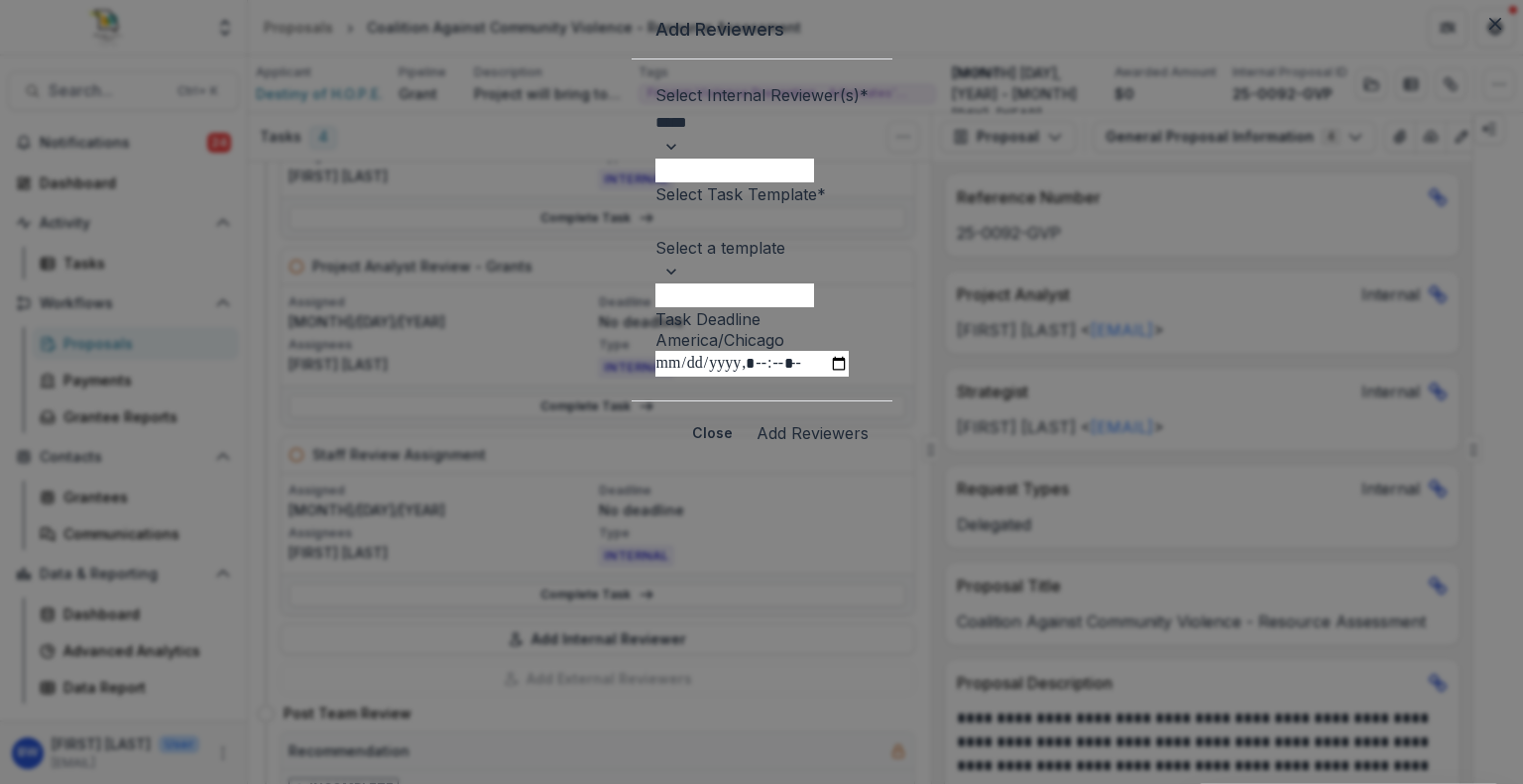 type on "******" 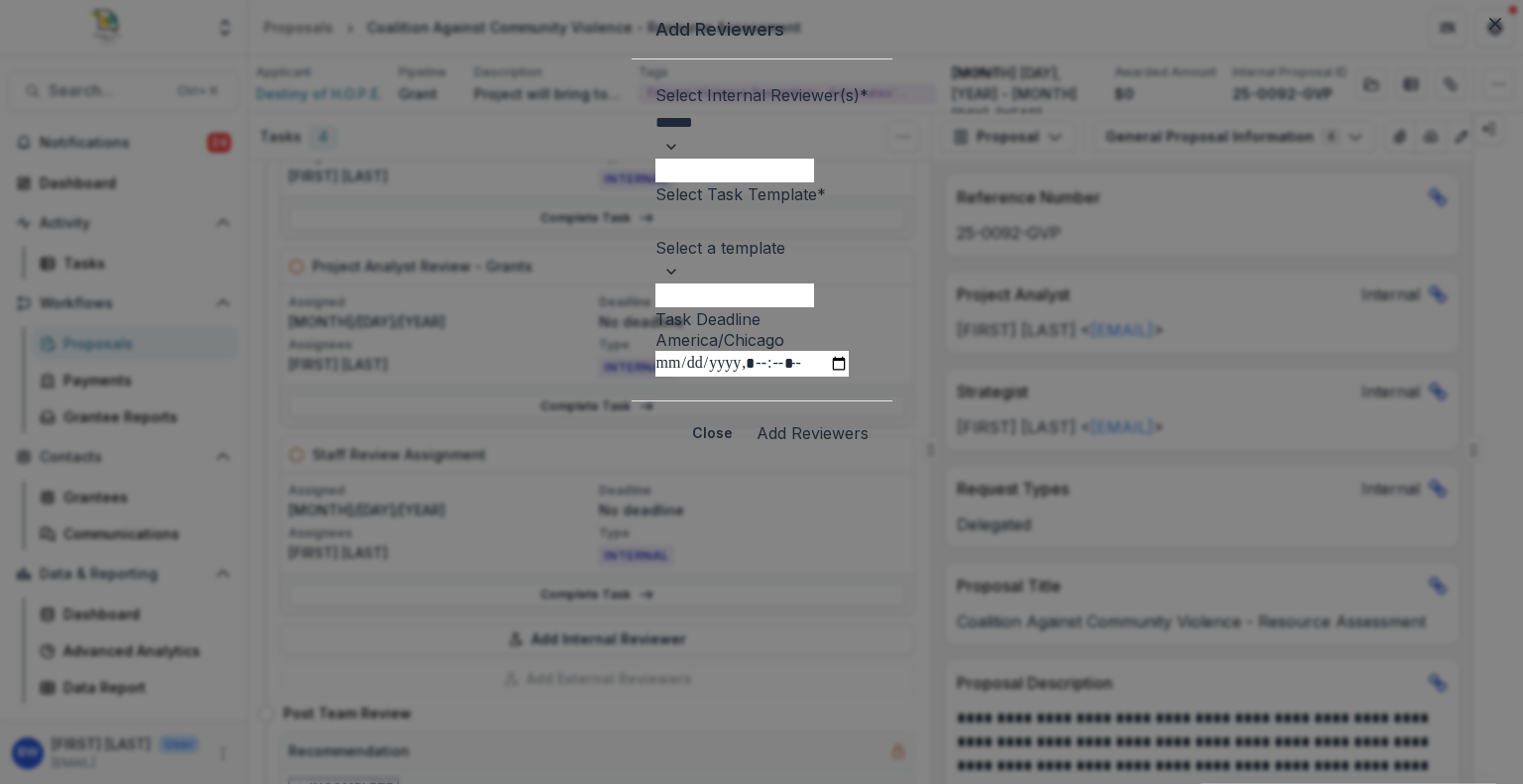 click on "[FIRST] [LAST] - [EMAIL]" at bounding box center [762, 796] 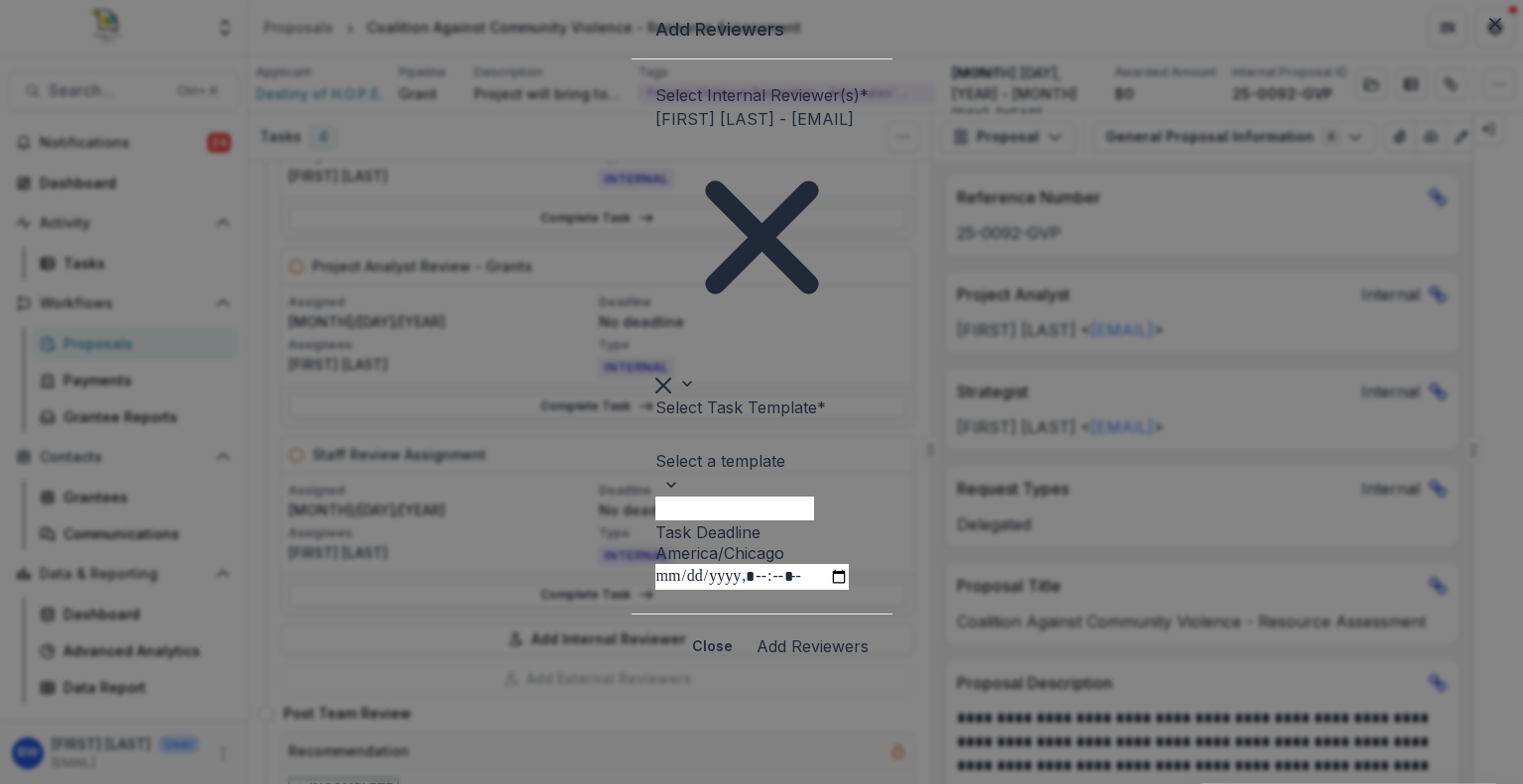 click at bounding box center (762, 435) 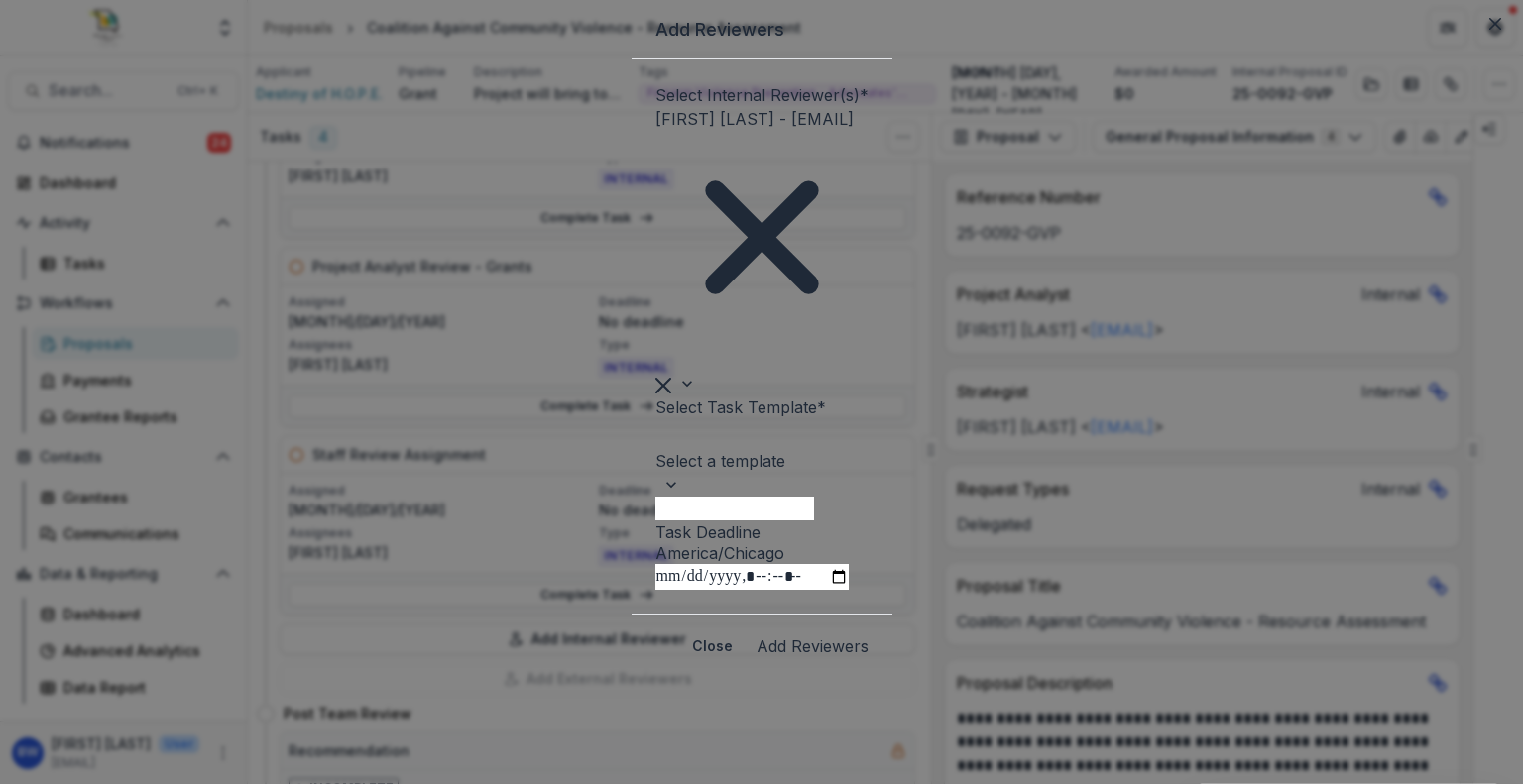 click on "Staff Review Assignment" at bounding box center [762, 843] 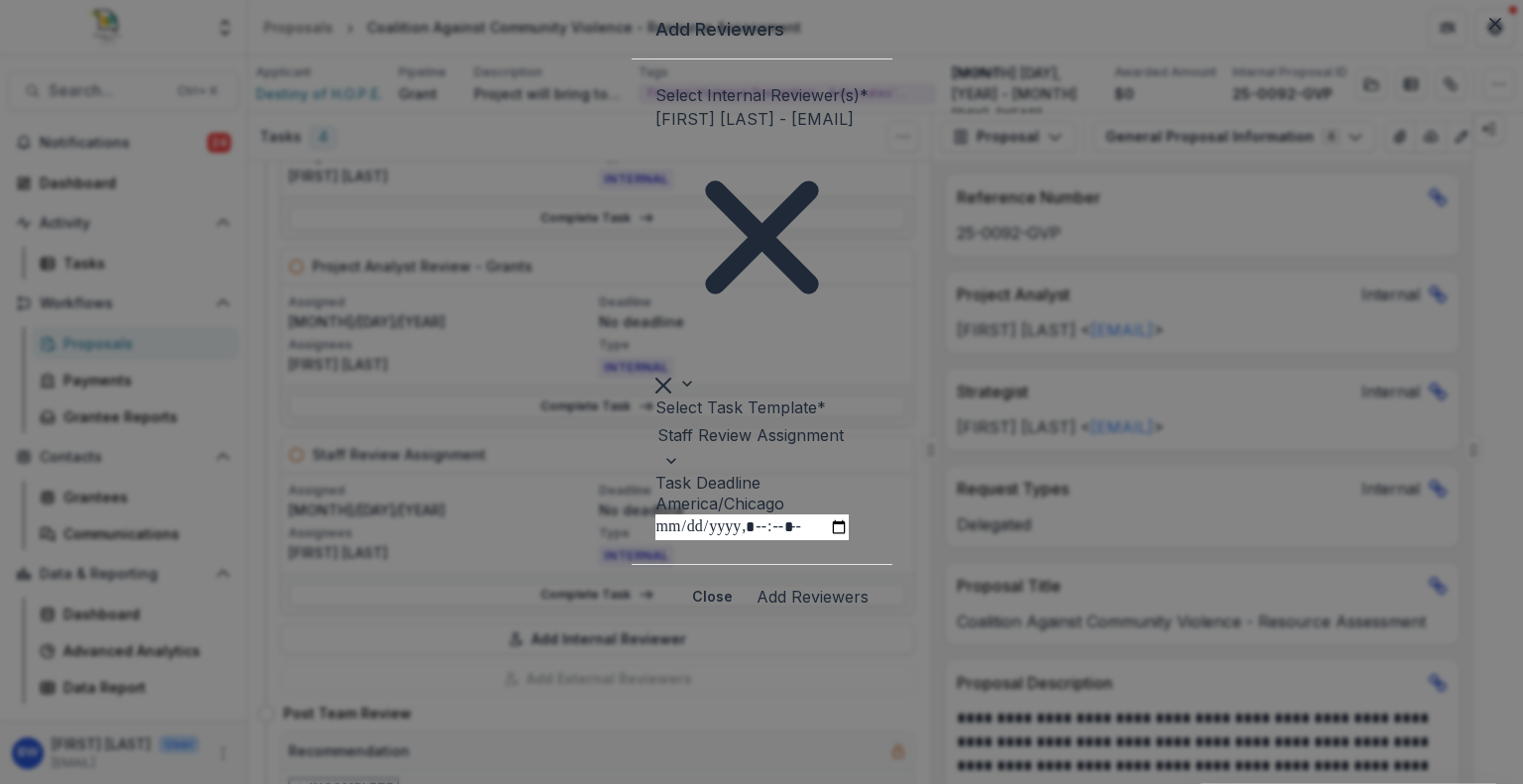 click on "Task Deadline" at bounding box center (752, 527) 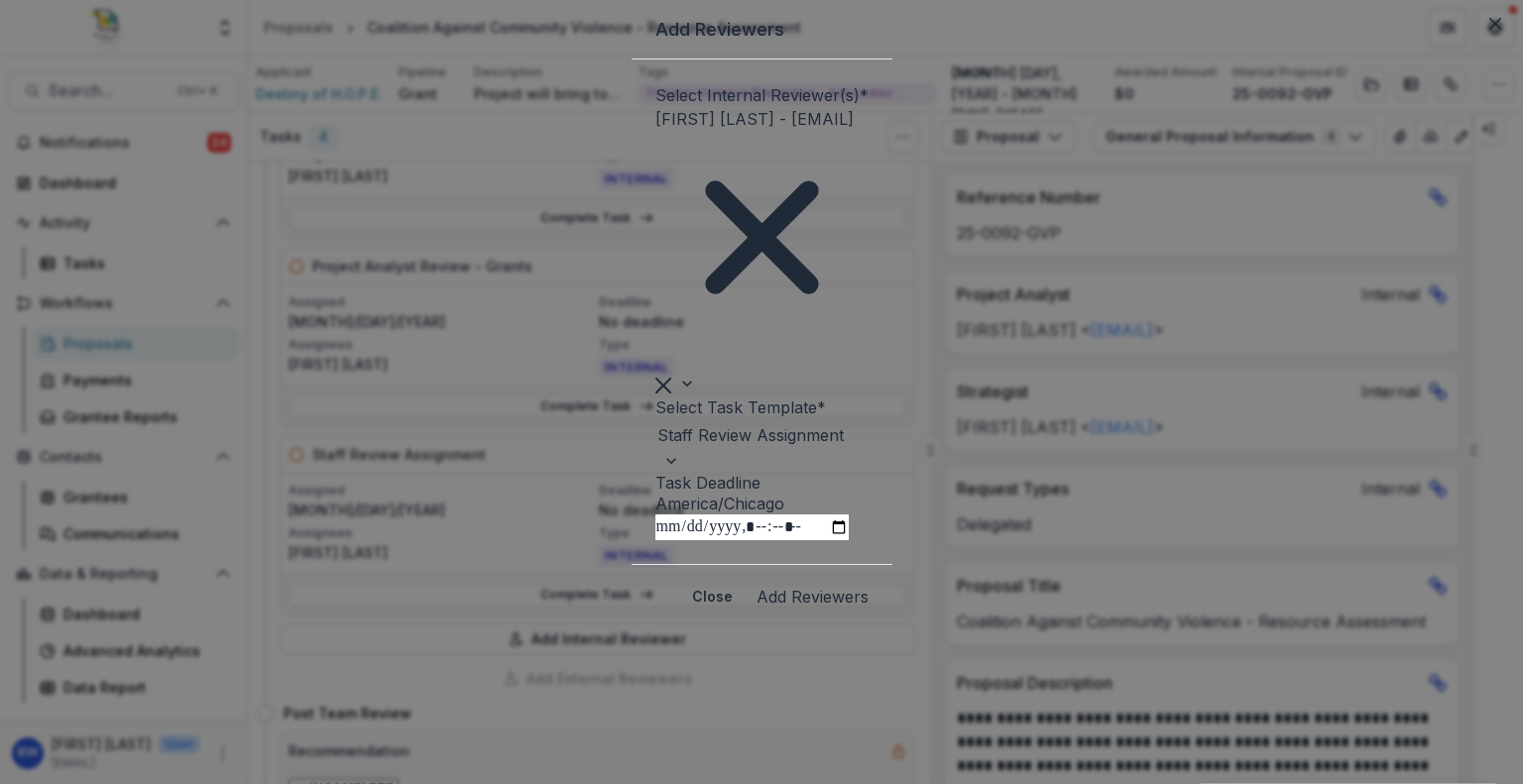 click on "Add Reviewers" at bounding box center [812, 597] 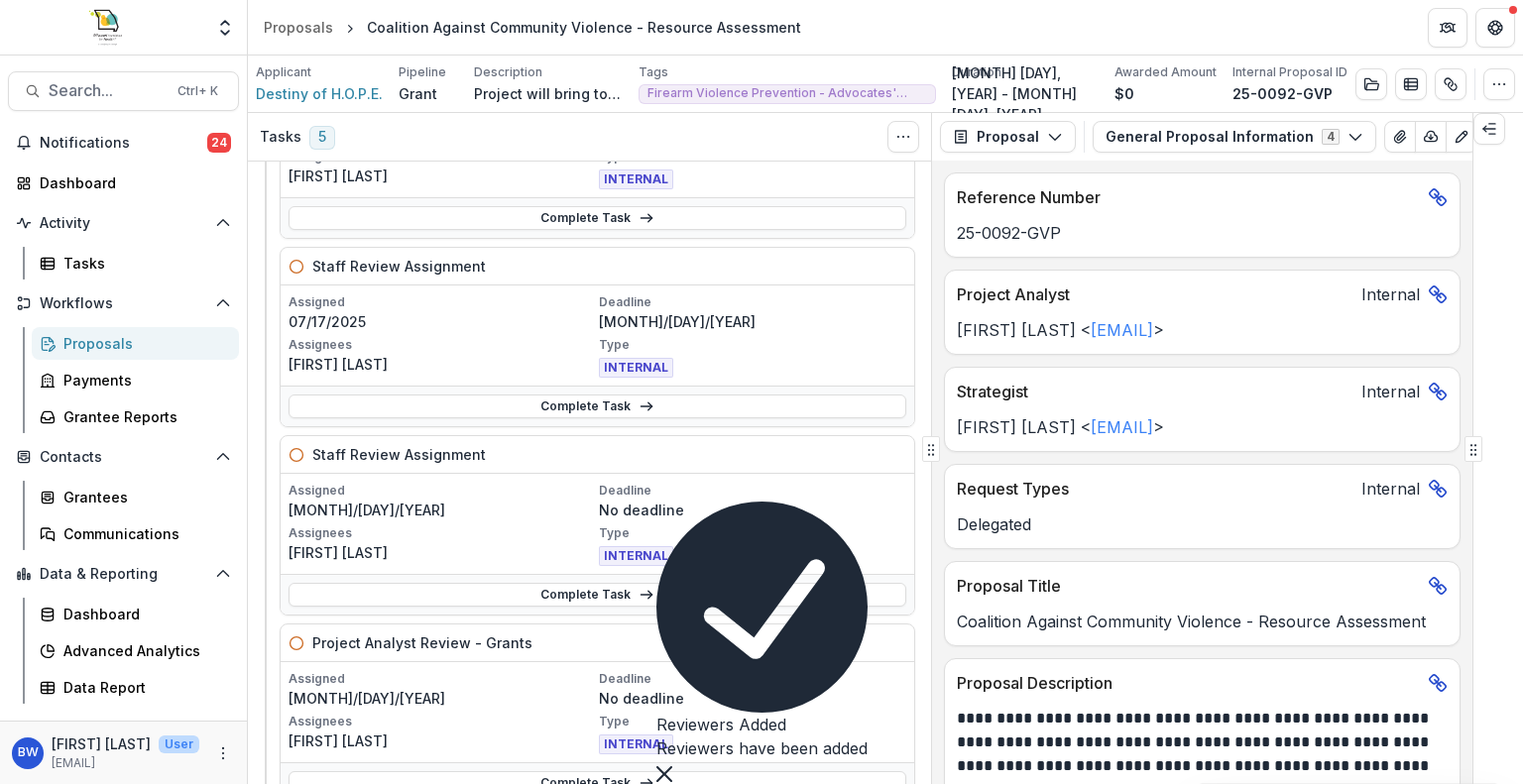 scroll, scrollTop: 584, scrollLeft: 0, axis: vertical 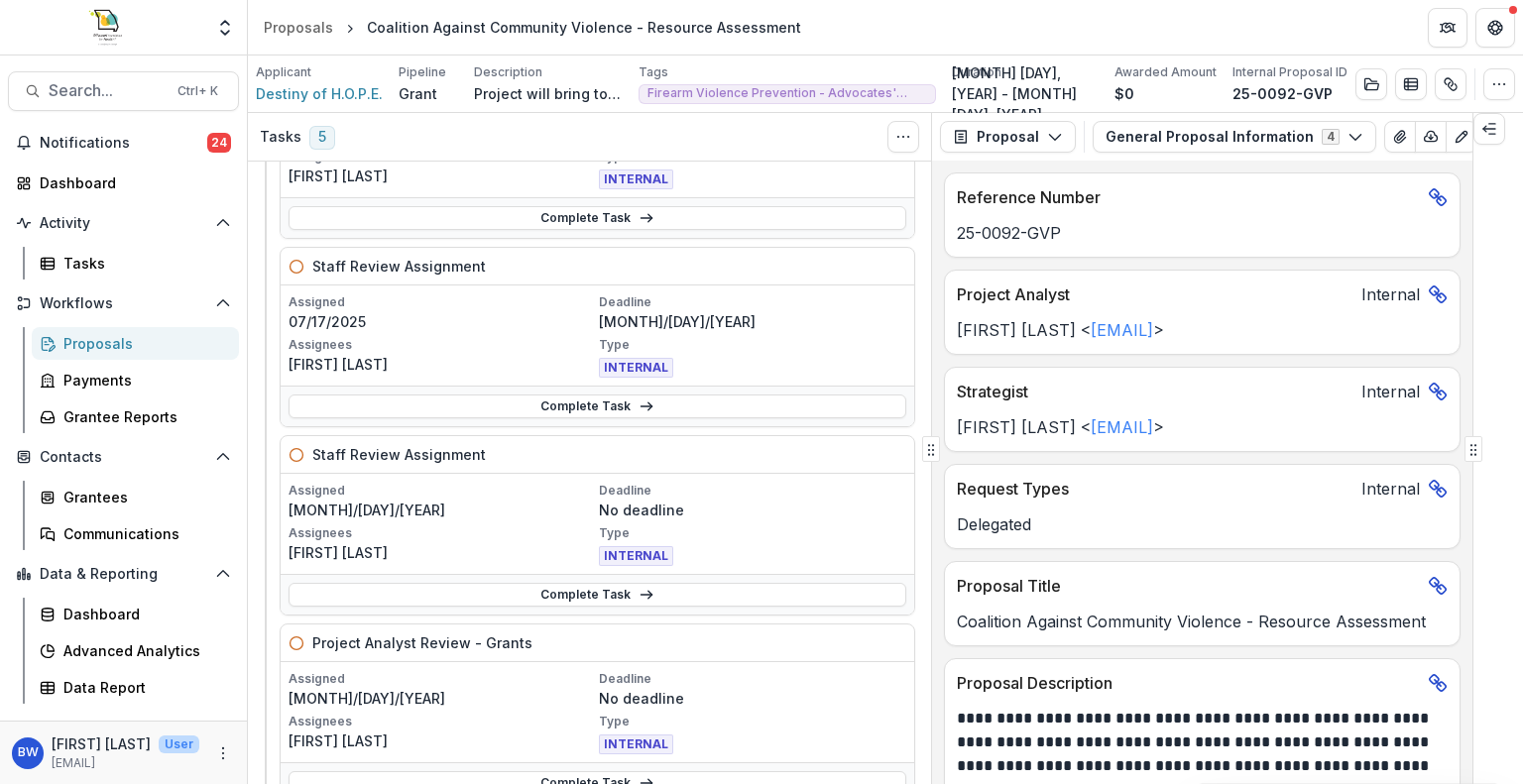 click on "Staff Review Assignment" at bounding box center [597, 267] 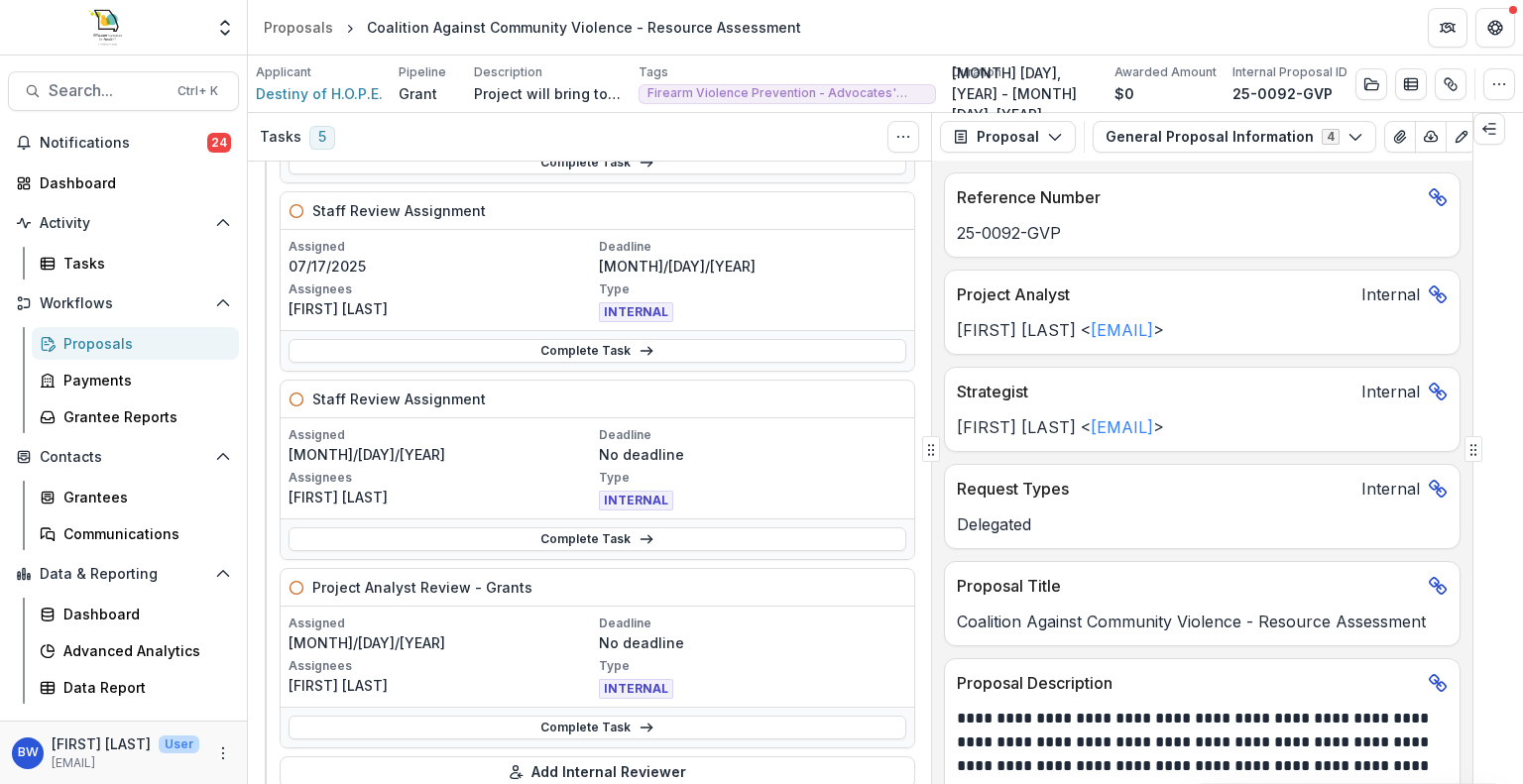 scroll, scrollTop: 496, scrollLeft: 0, axis: vertical 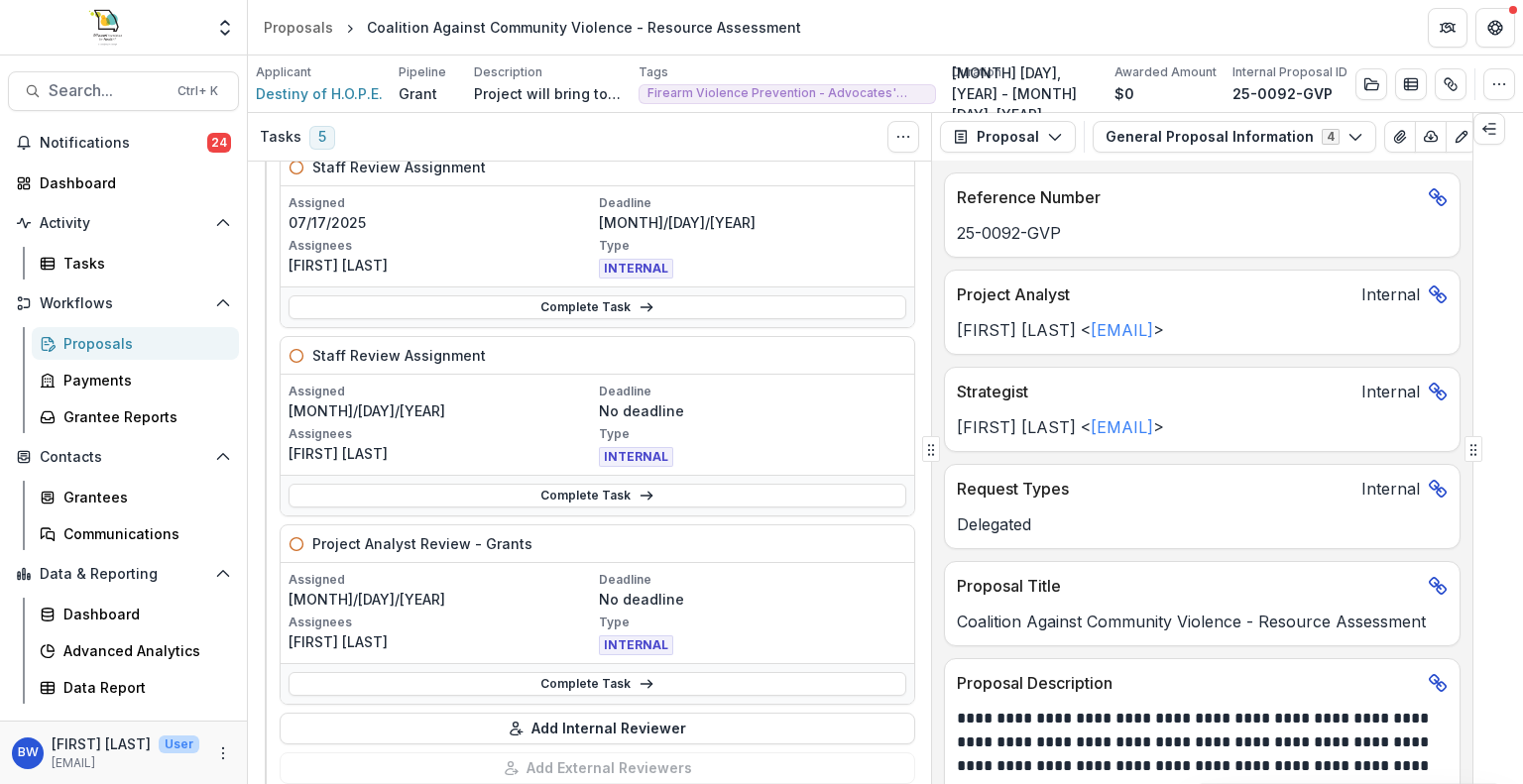 click on "Assignees" at bounding box center (441, 434) 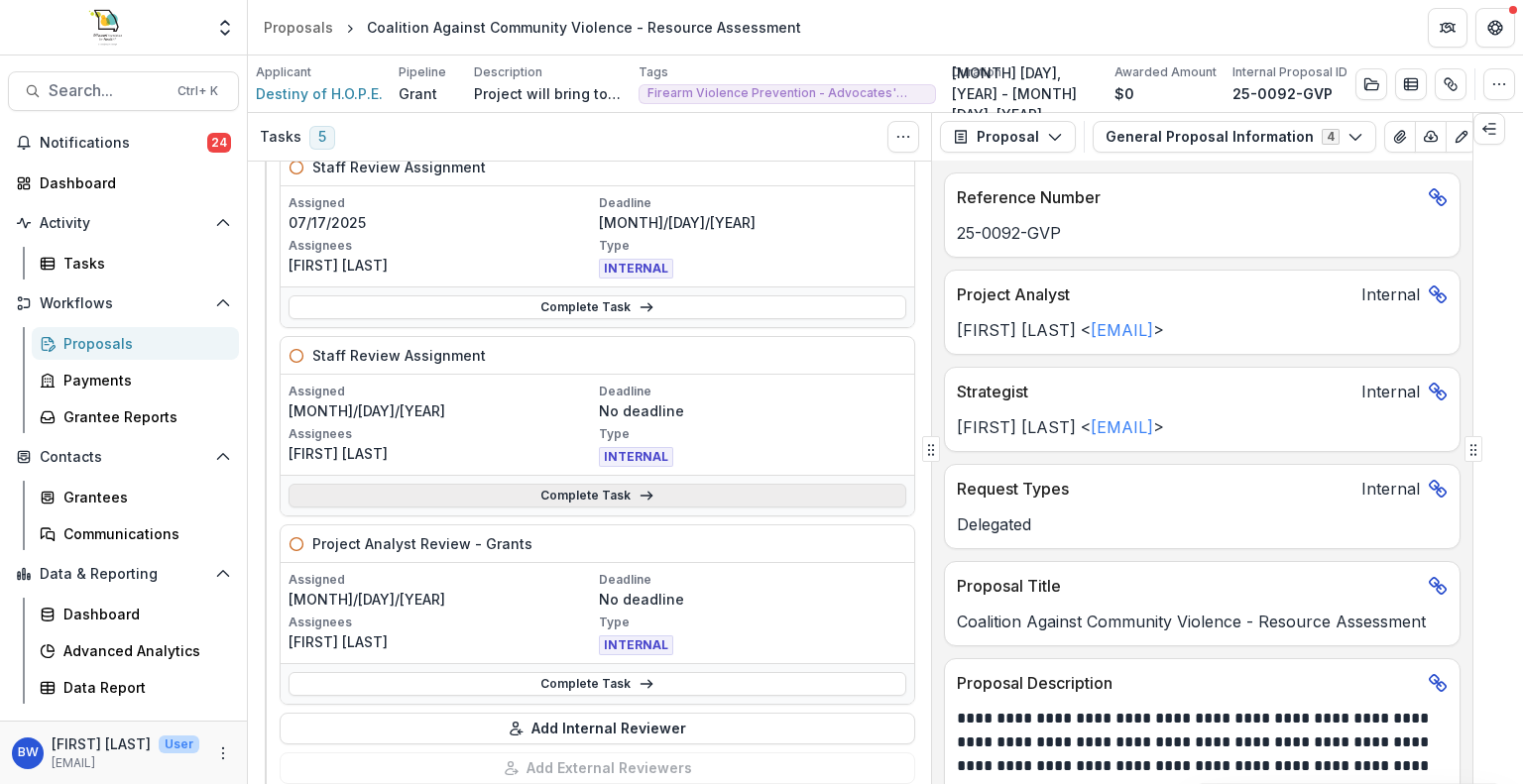click on "Complete Task" at bounding box center (597, 496) 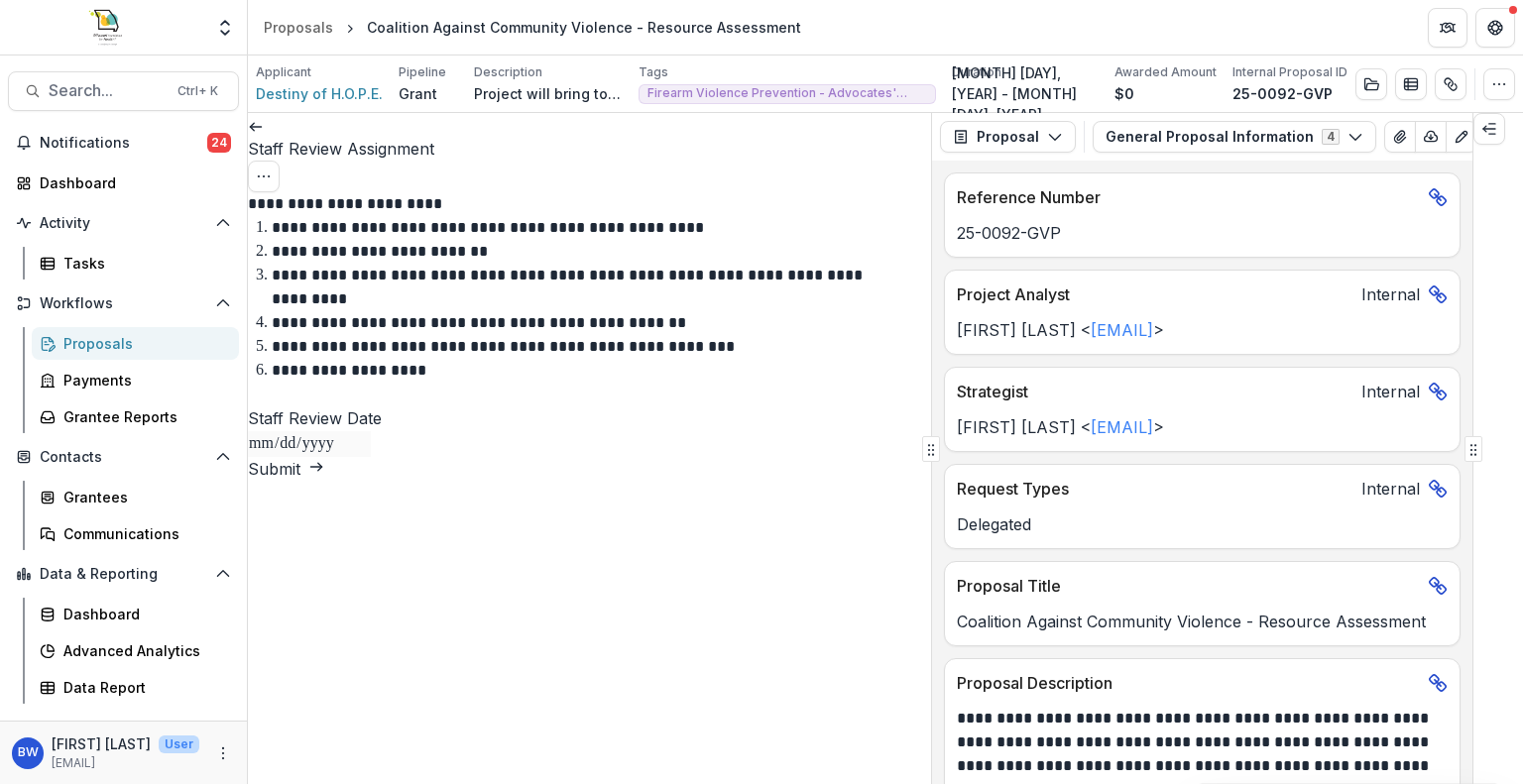 click at bounding box center [256, 125] 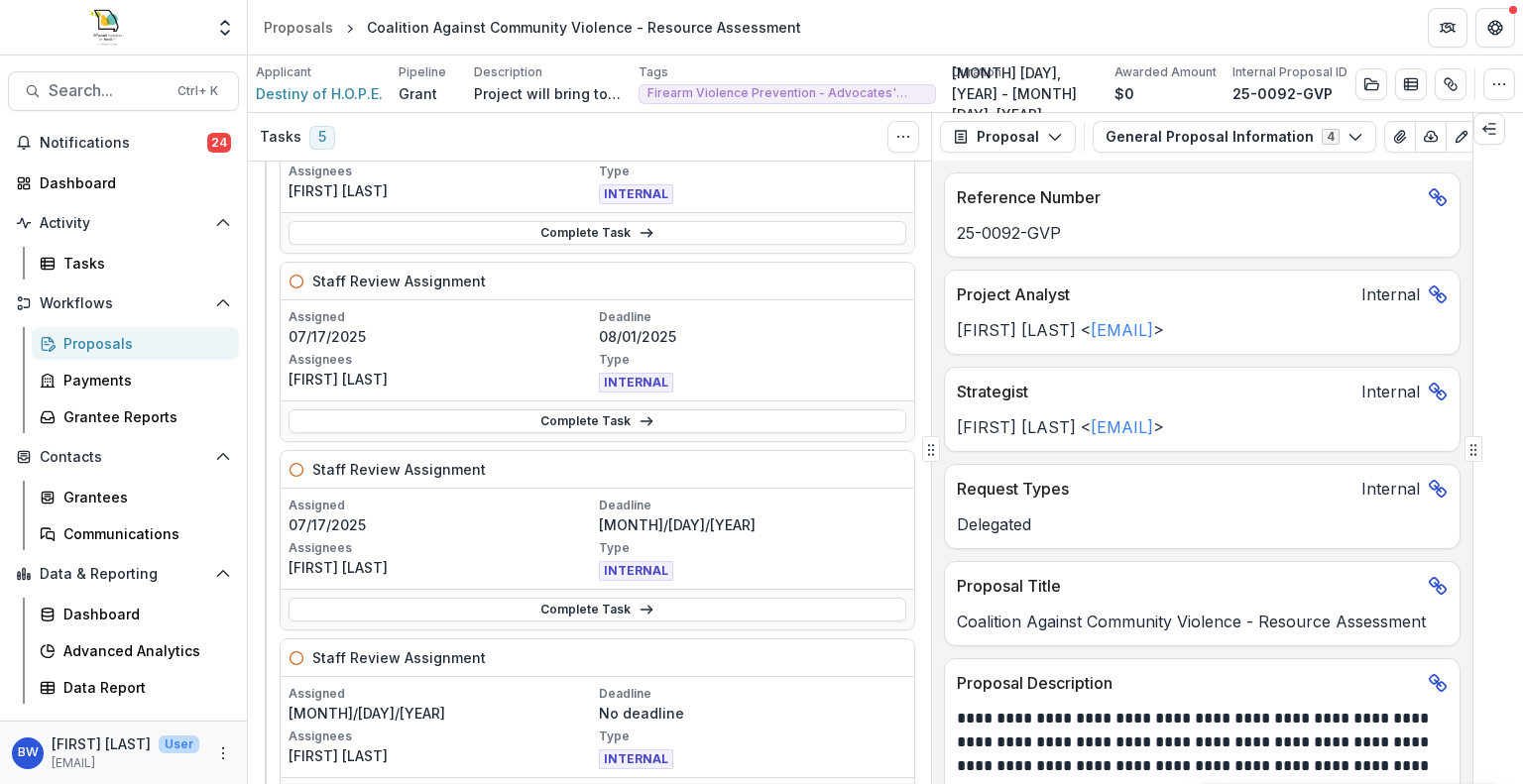 scroll, scrollTop: 396, scrollLeft: 0, axis: vertical 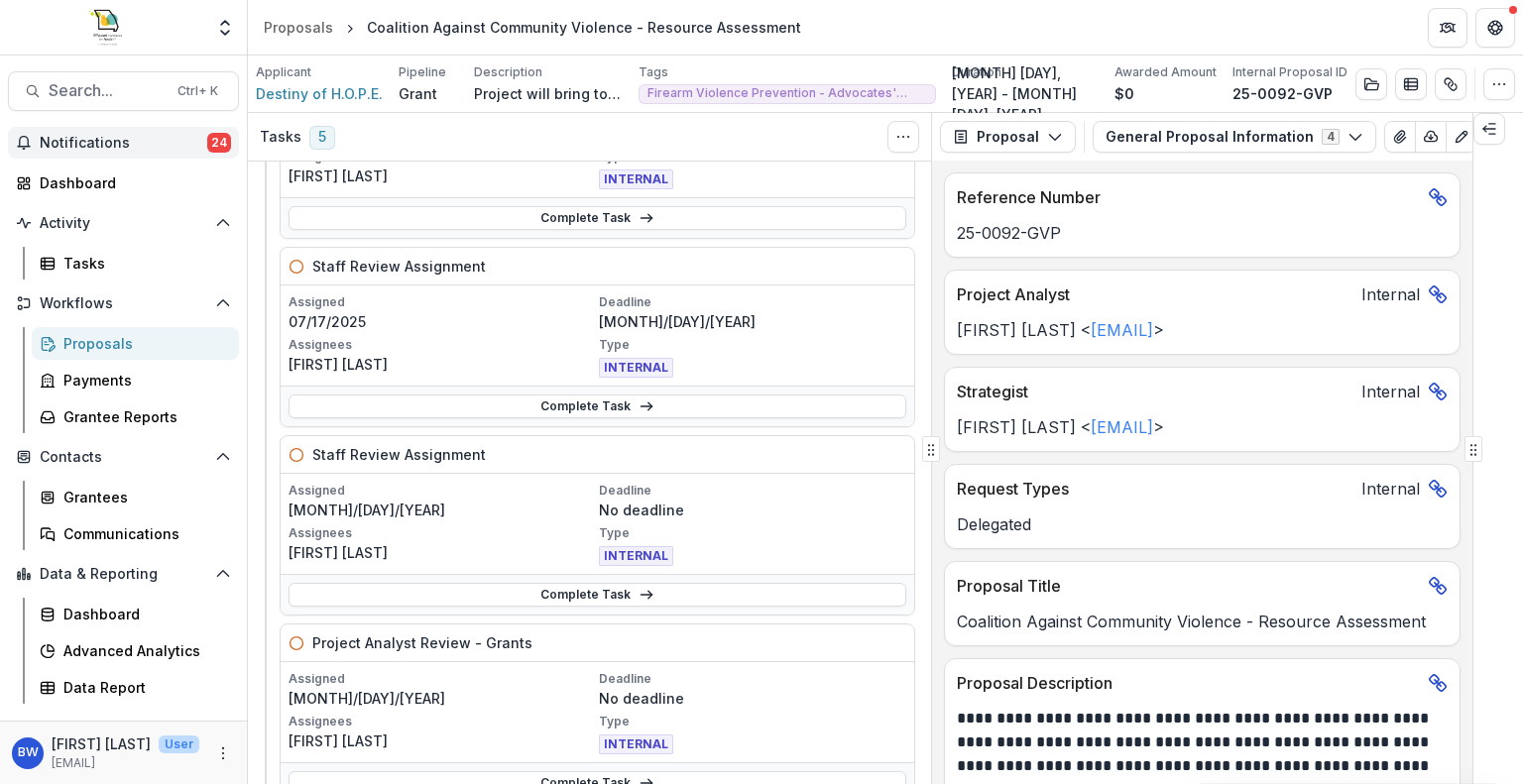 click on "Notifications" at bounding box center (123, 143) 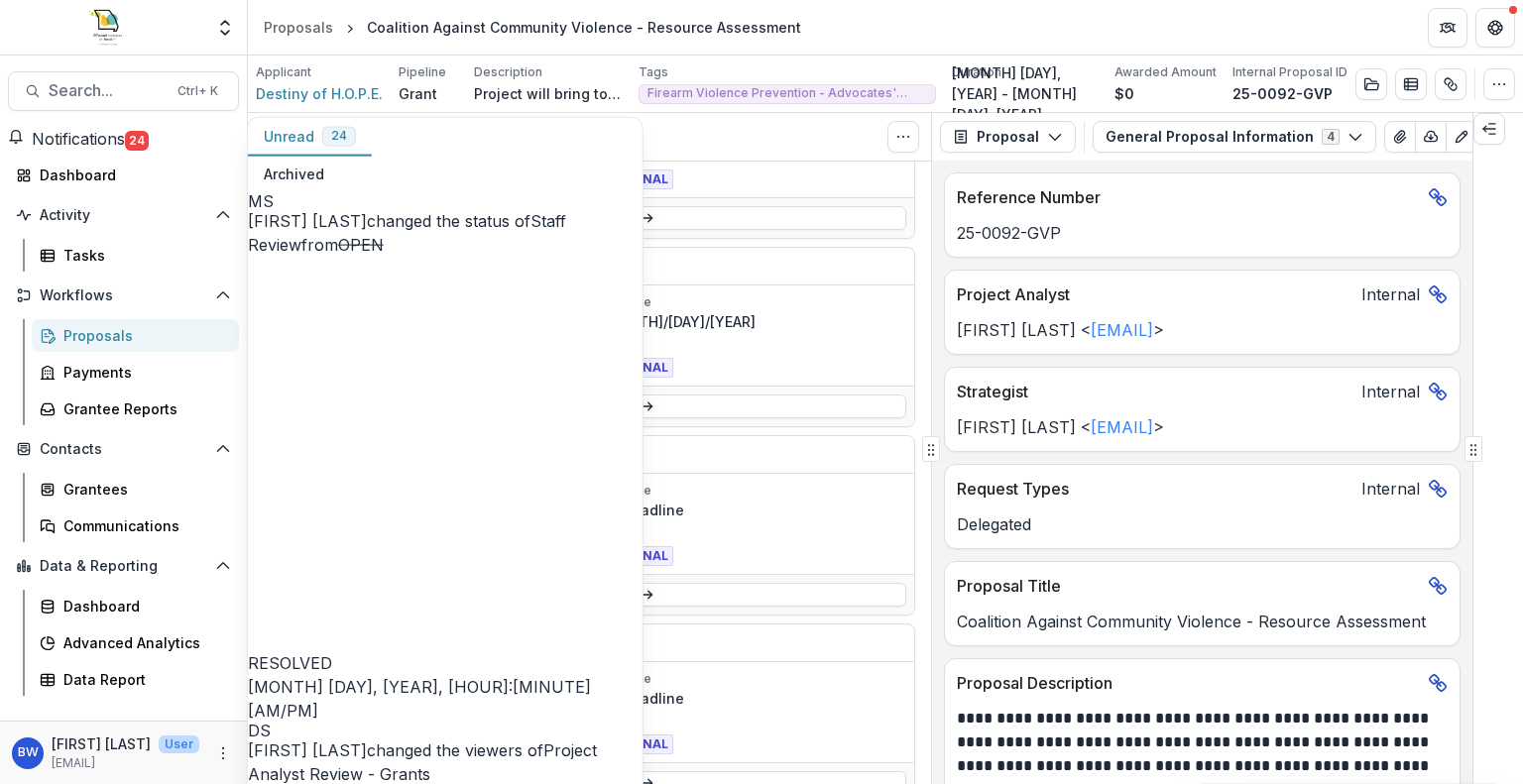 click on "Project Analyst Review - Grants" at bounding box center (422, 762) 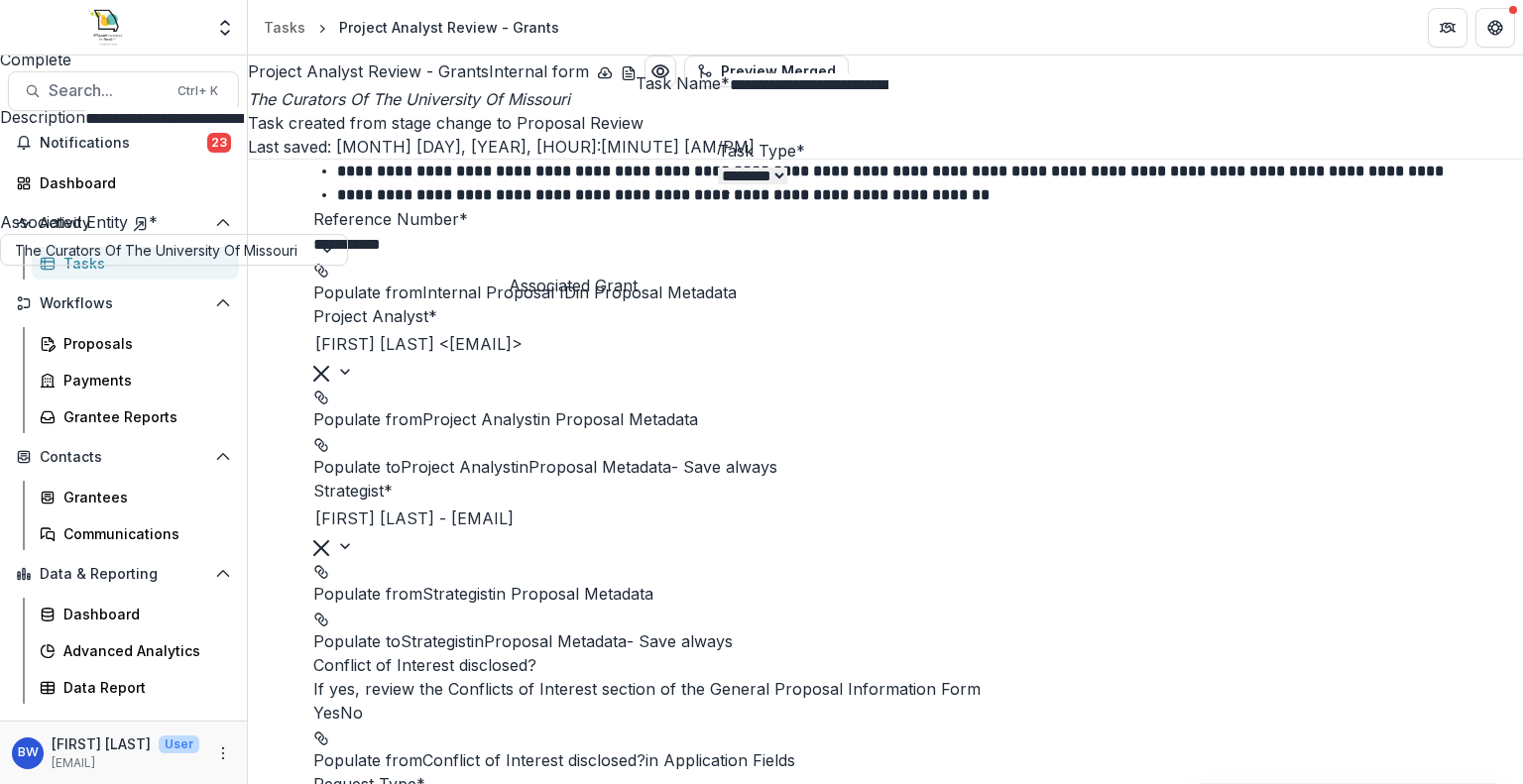drag, startPoint x: 1096, startPoint y: 144, endPoint x: 1095, endPoint y: 252, distance: 108.00463 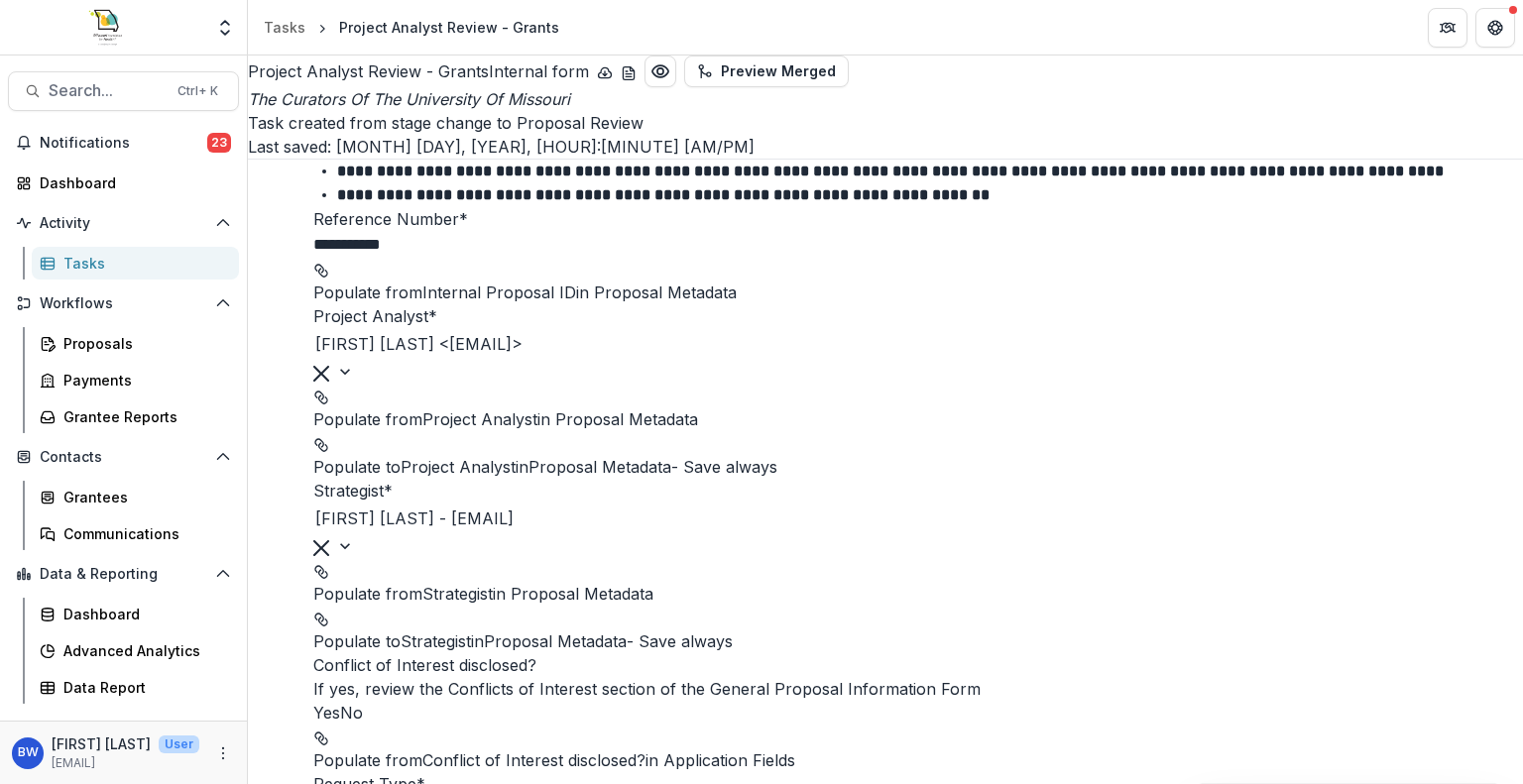 scroll, scrollTop: 396, scrollLeft: 0, axis: vertical 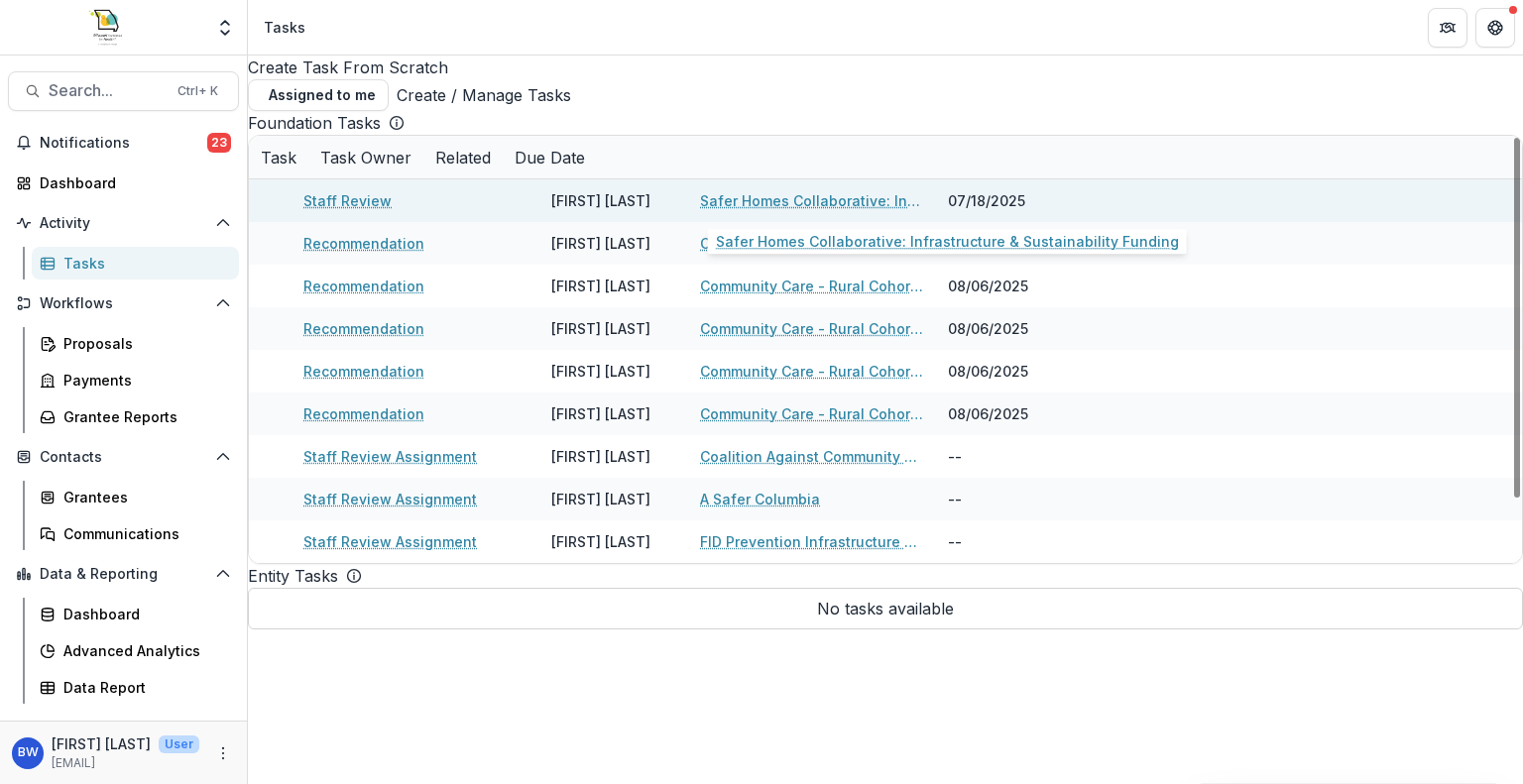 click on "Safer Homes Collaborative: Infrastructure & Sustainability Funding" at bounding box center (812, 200) 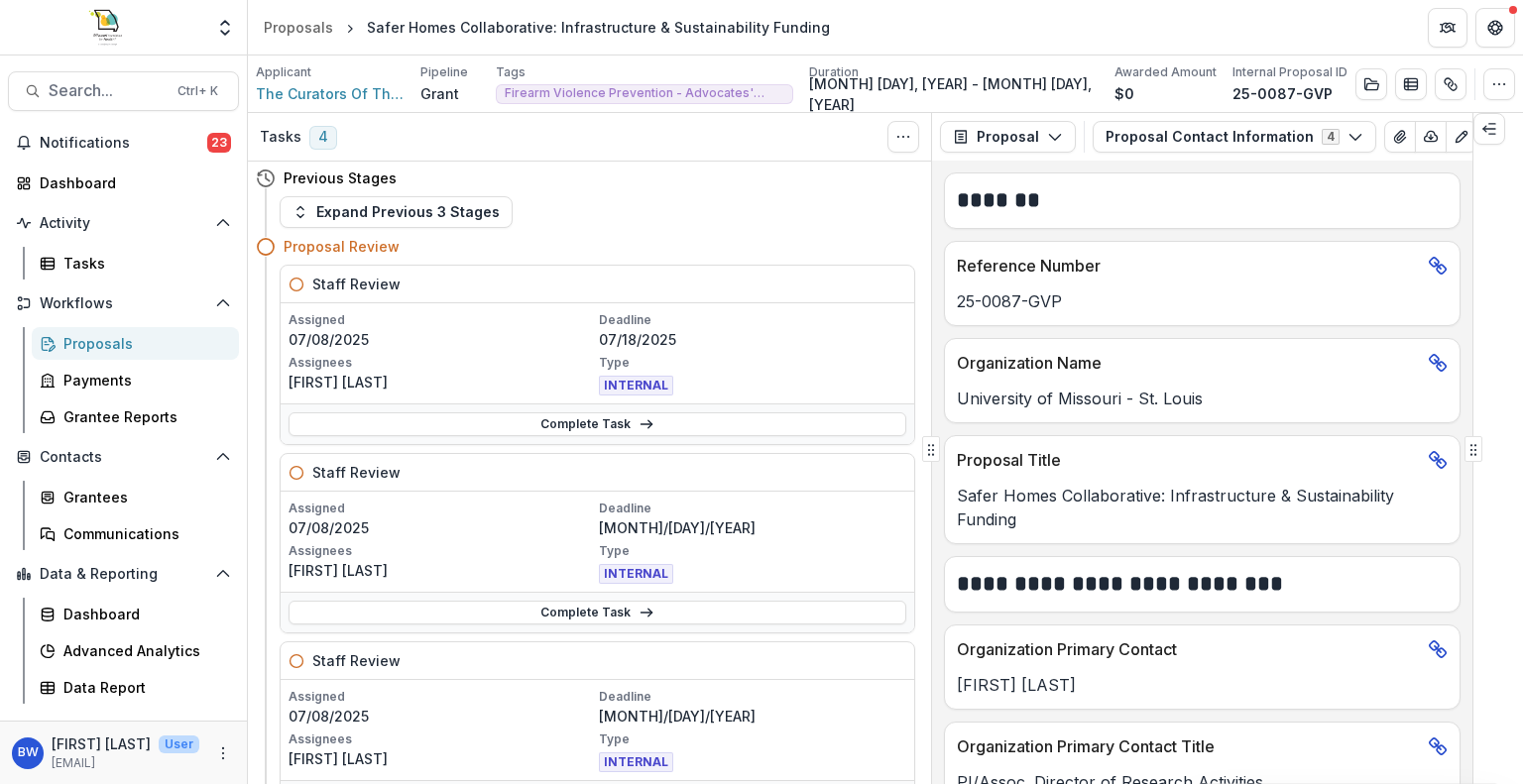 scroll, scrollTop: 0, scrollLeft: 0, axis: both 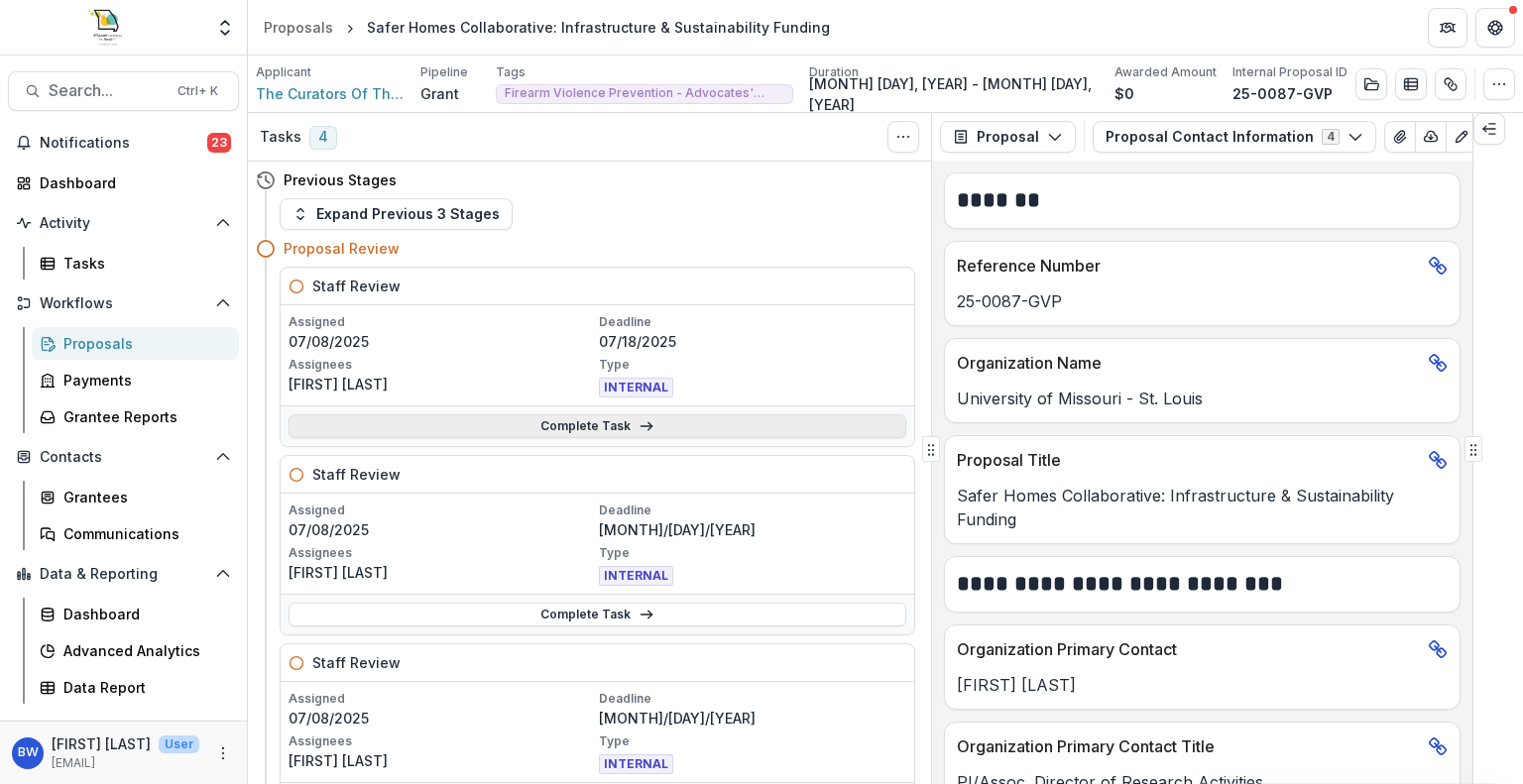 click on "Complete Task" at bounding box center (597, 426) 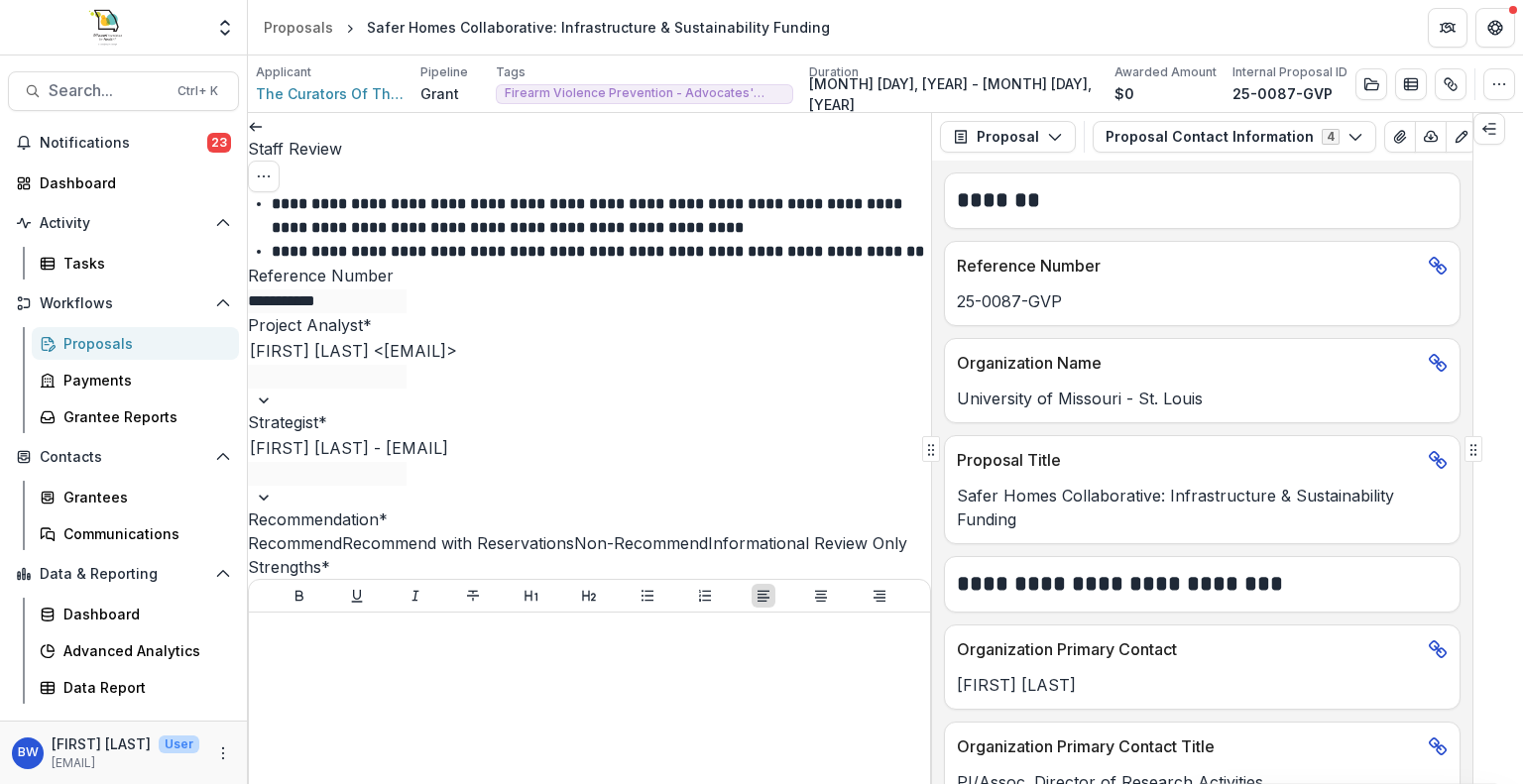 scroll, scrollTop: 1090, scrollLeft: 0, axis: vertical 